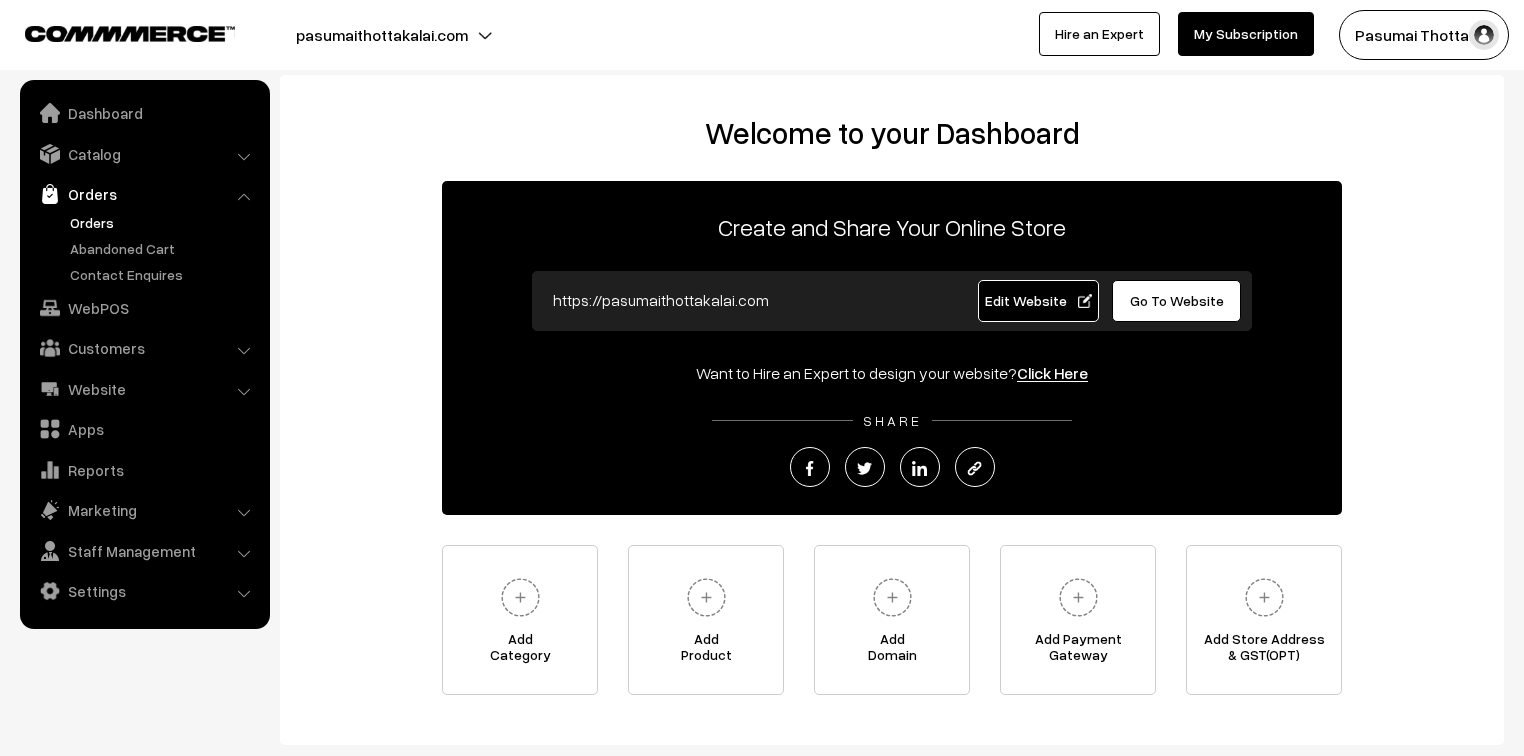 scroll, scrollTop: 0, scrollLeft: 0, axis: both 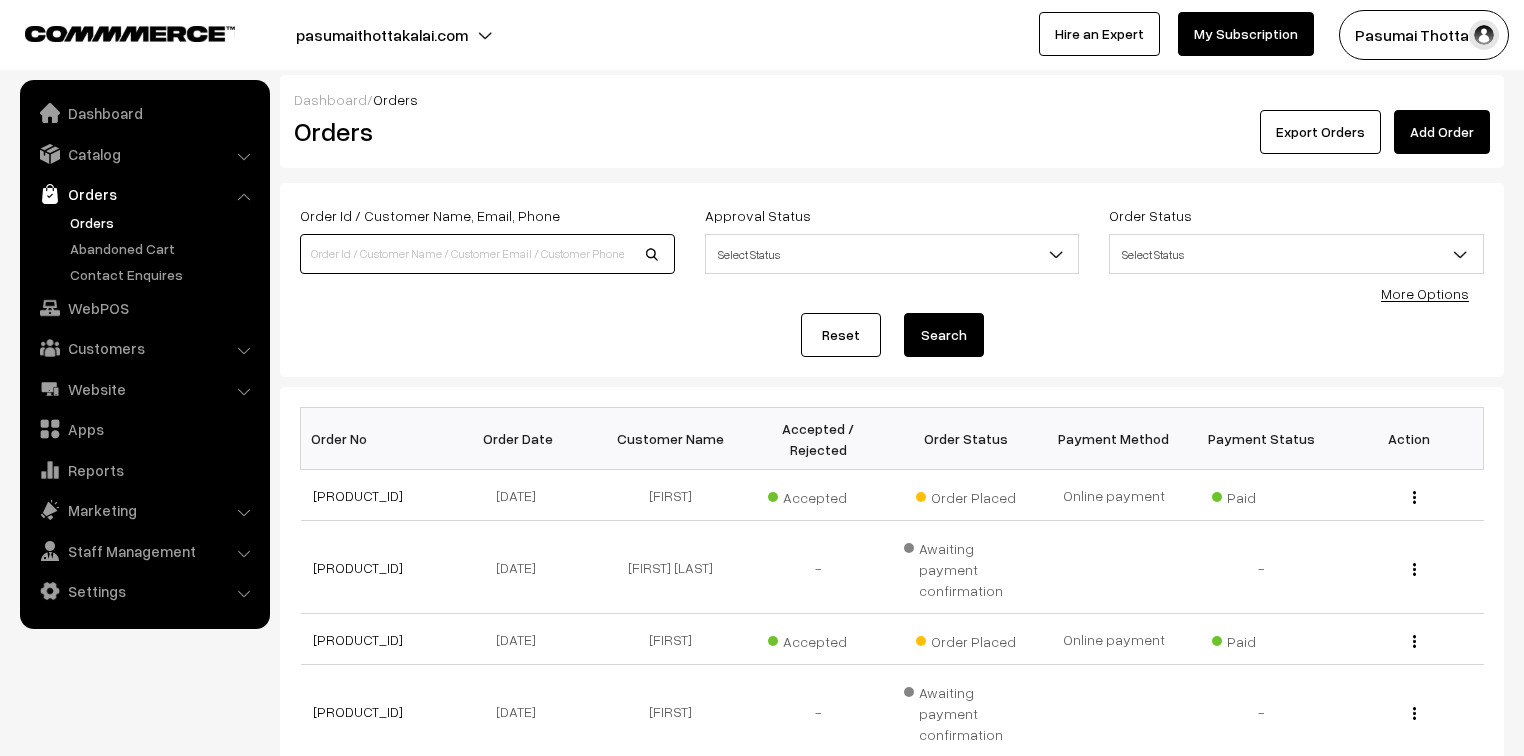 click at bounding box center [487, 254] 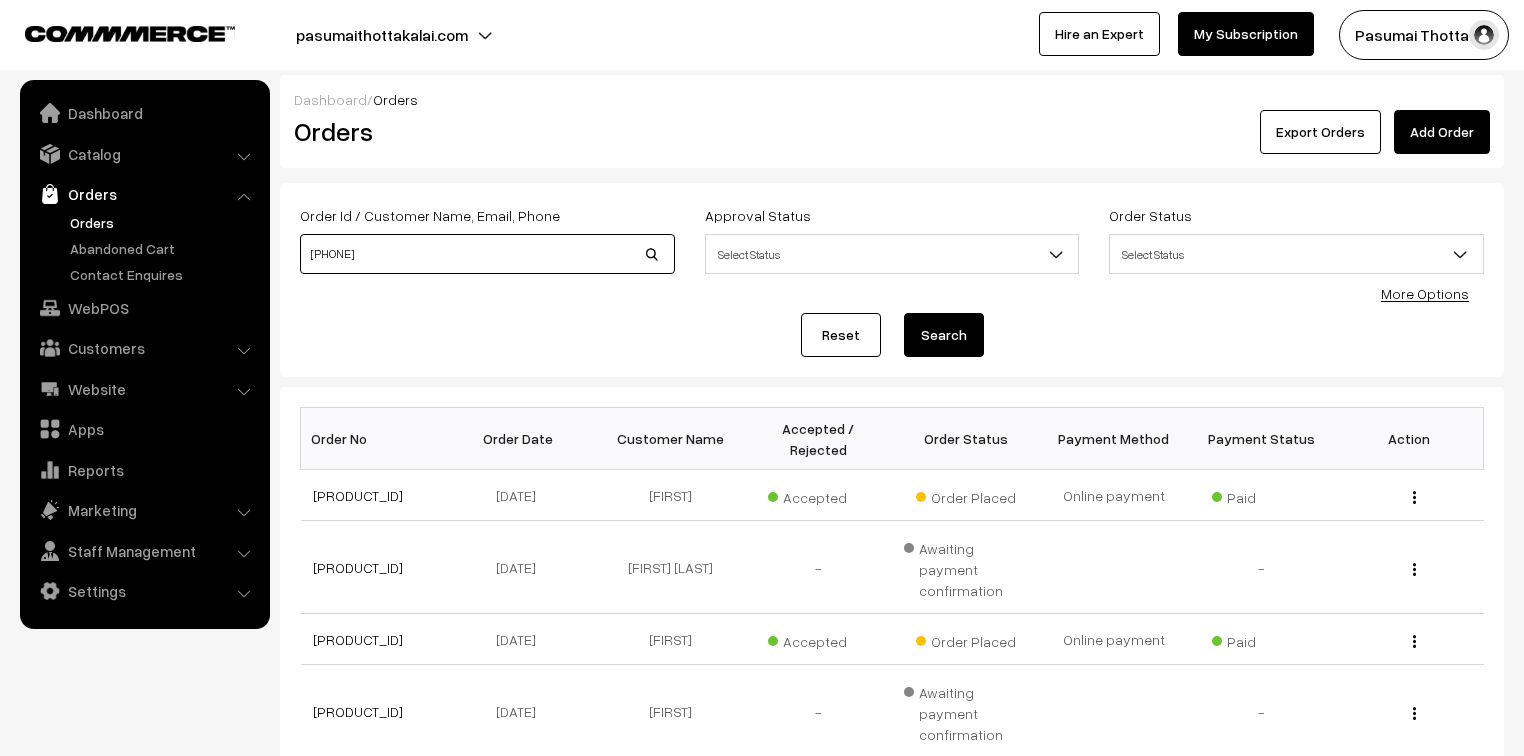 type on "9606980718" 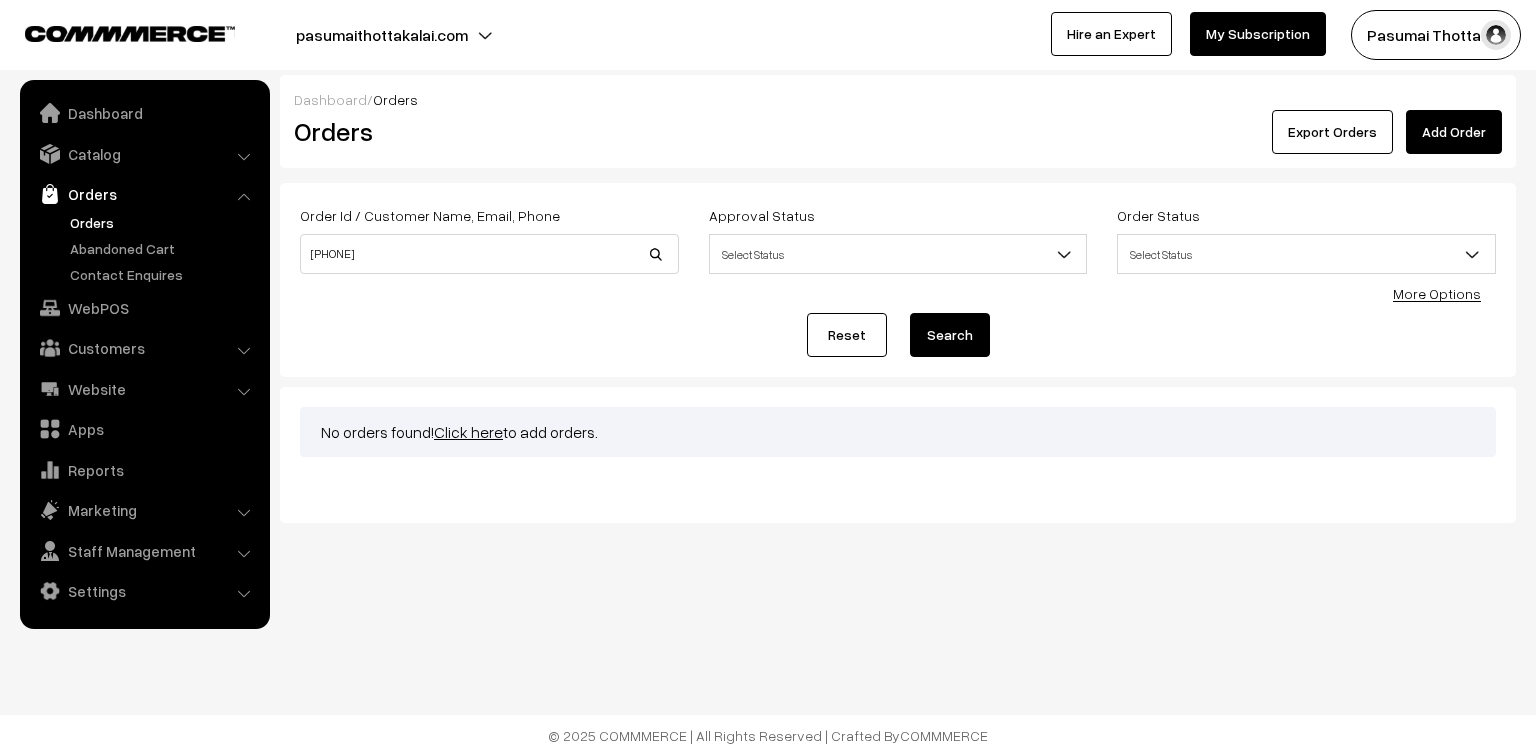 scroll, scrollTop: 0, scrollLeft: 0, axis: both 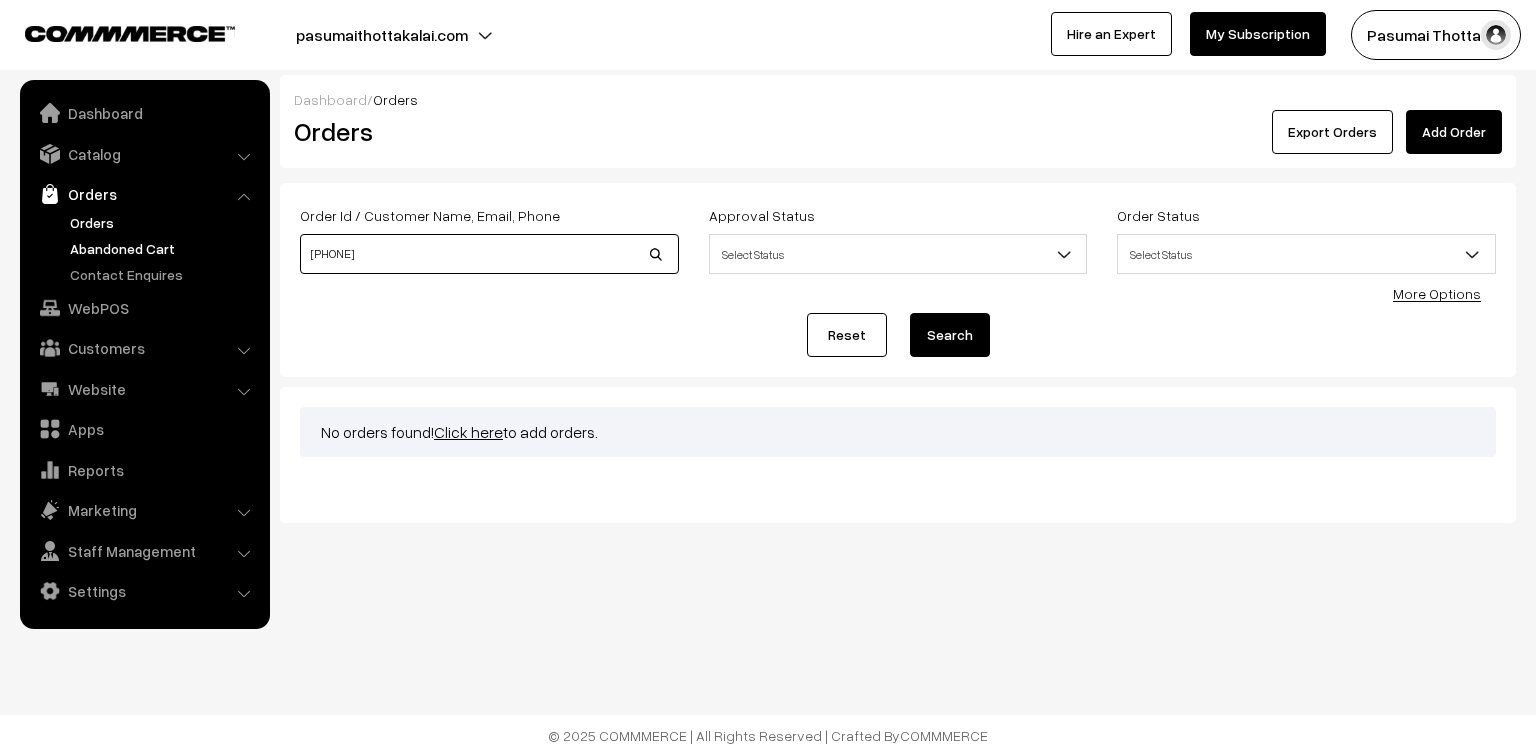 drag, startPoint x: 420, startPoint y: 252, endPoint x: 188, endPoint y: 248, distance: 232.03448 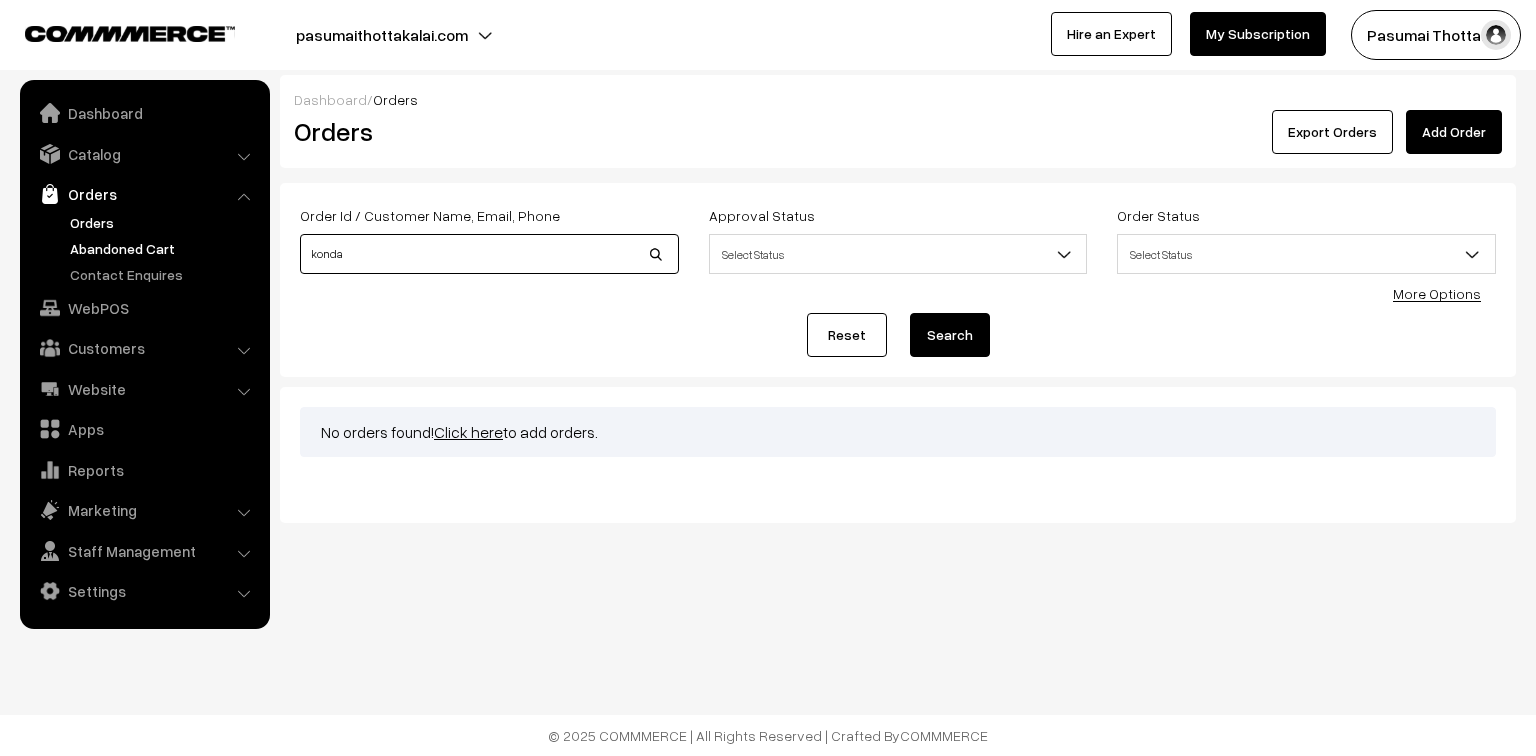 type on "[LAST]" 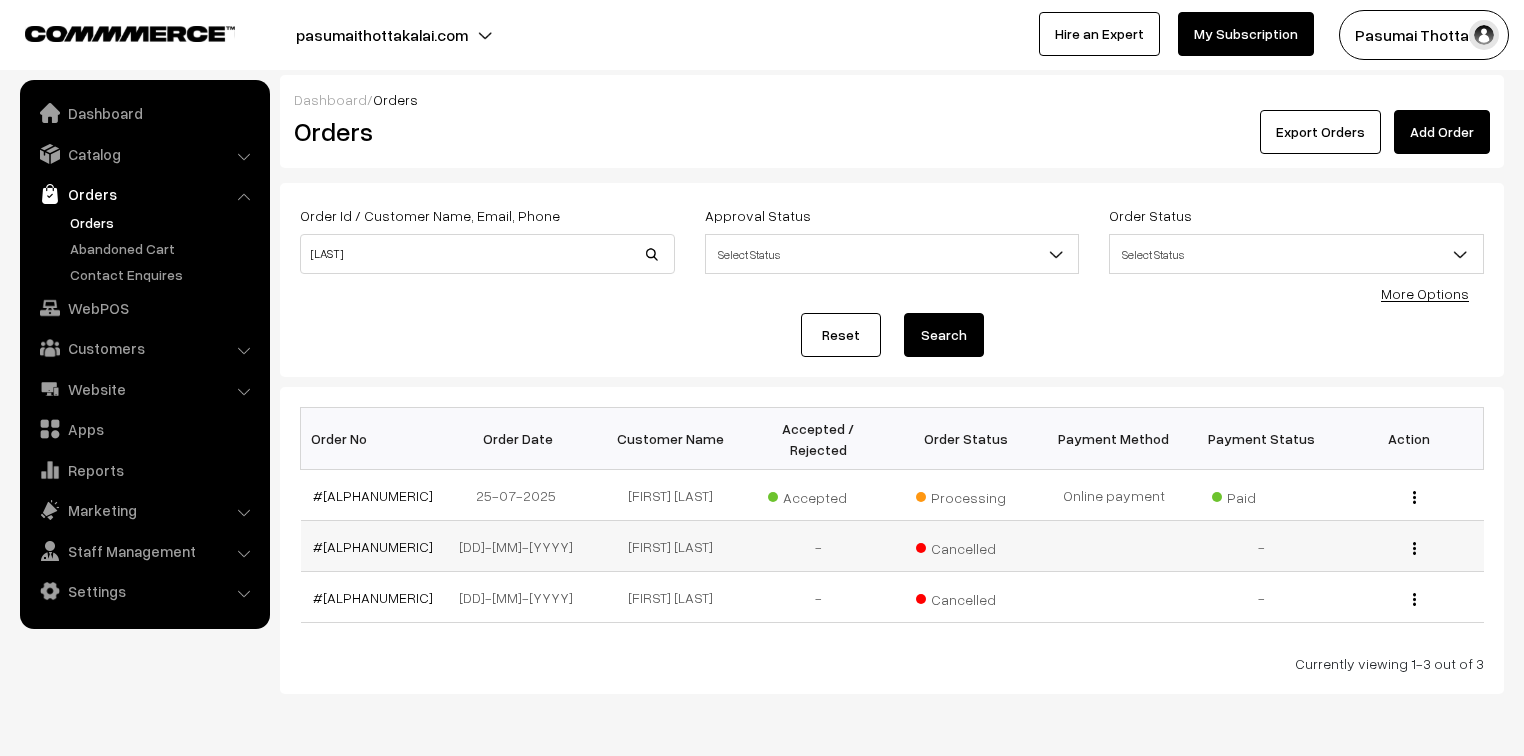 scroll, scrollTop: 0, scrollLeft: 0, axis: both 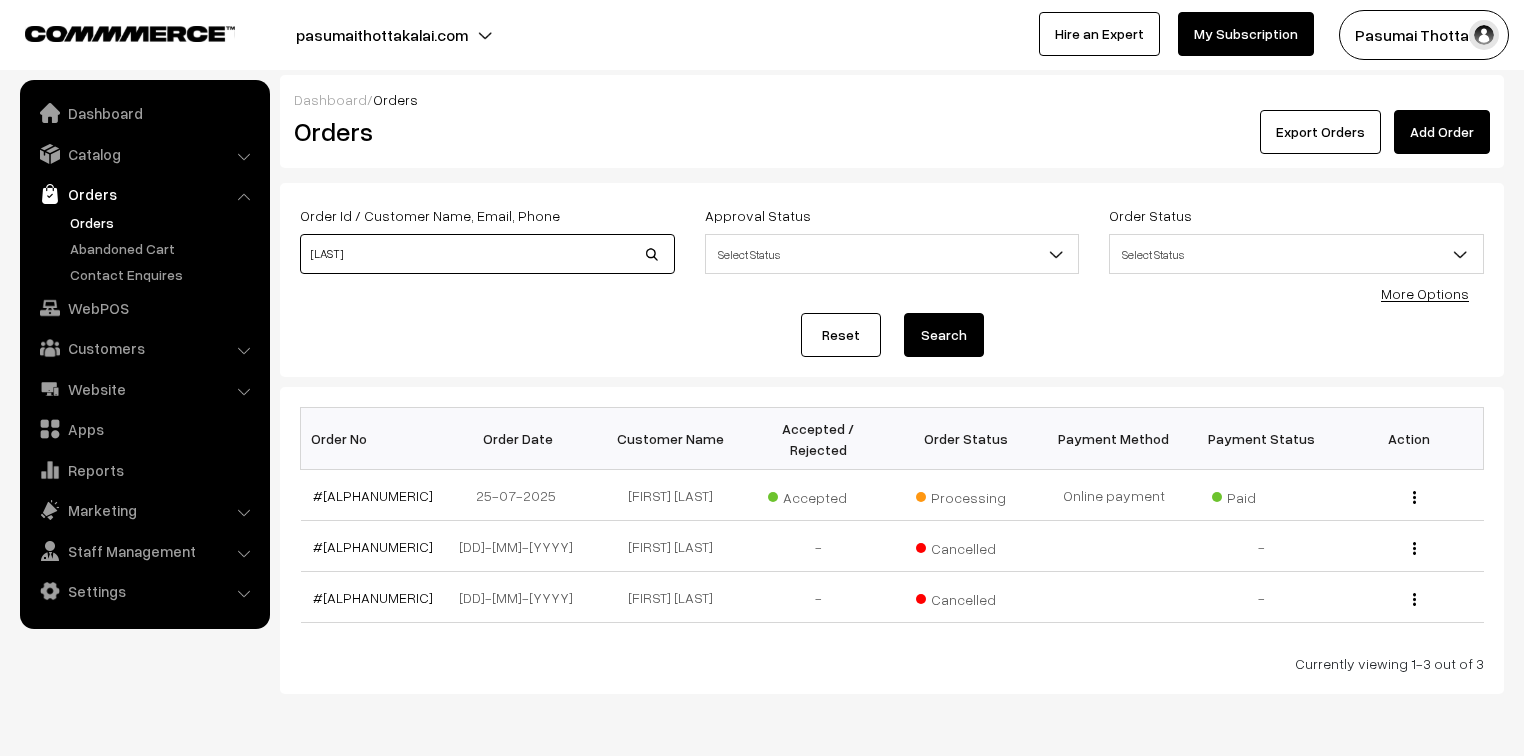 drag, startPoint x: 361, startPoint y: 268, endPoint x: 267, endPoint y: 264, distance: 94.08507 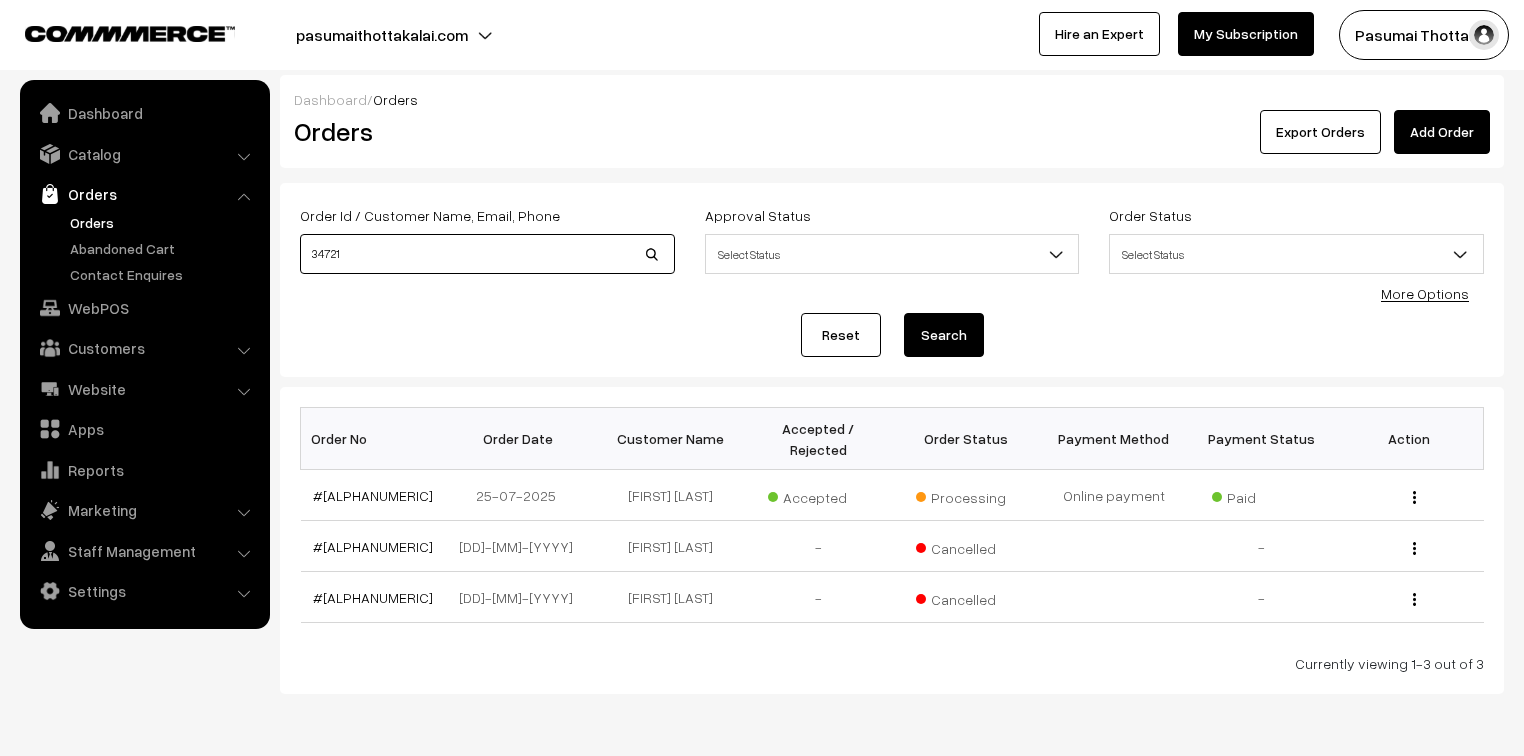 type on "34721" 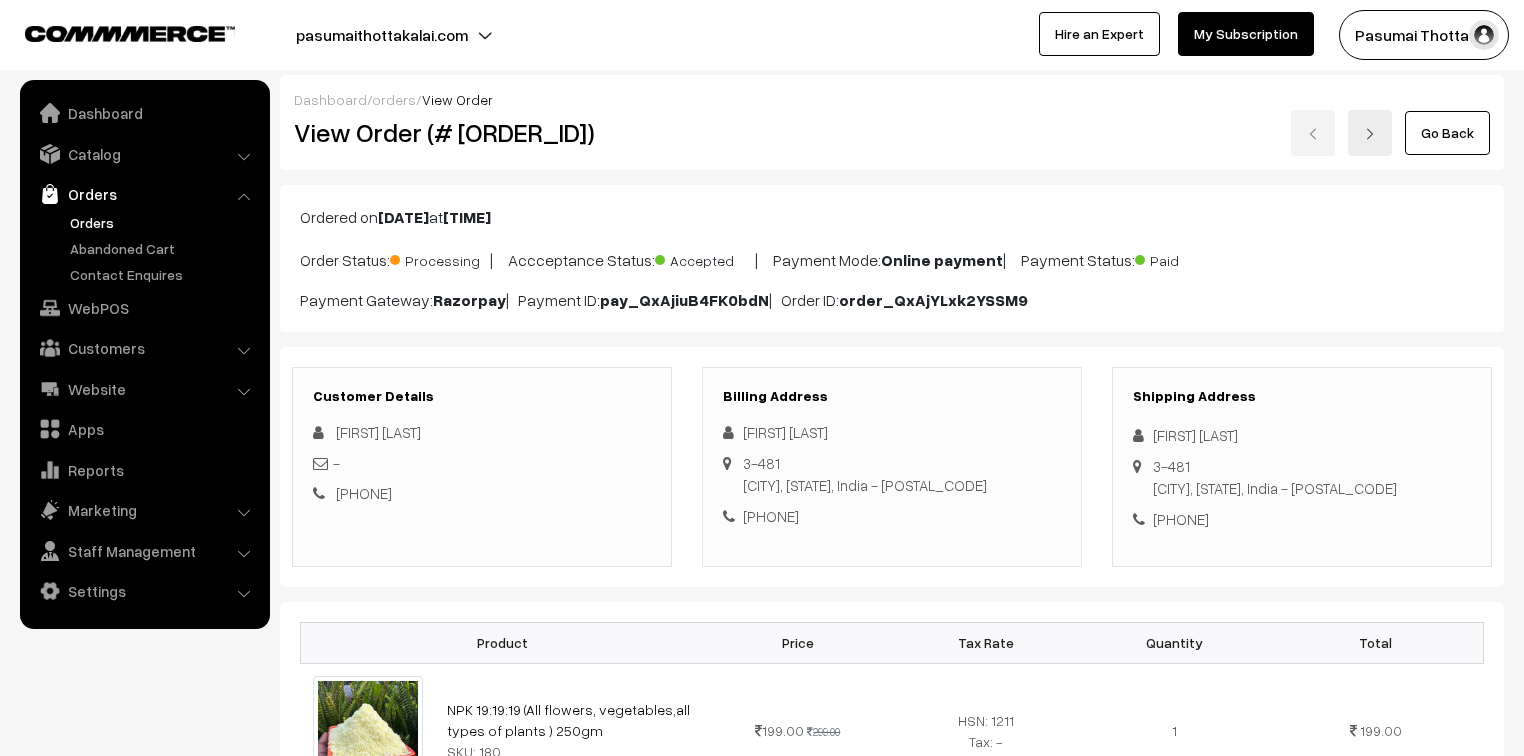 scroll, scrollTop: 0, scrollLeft: 0, axis: both 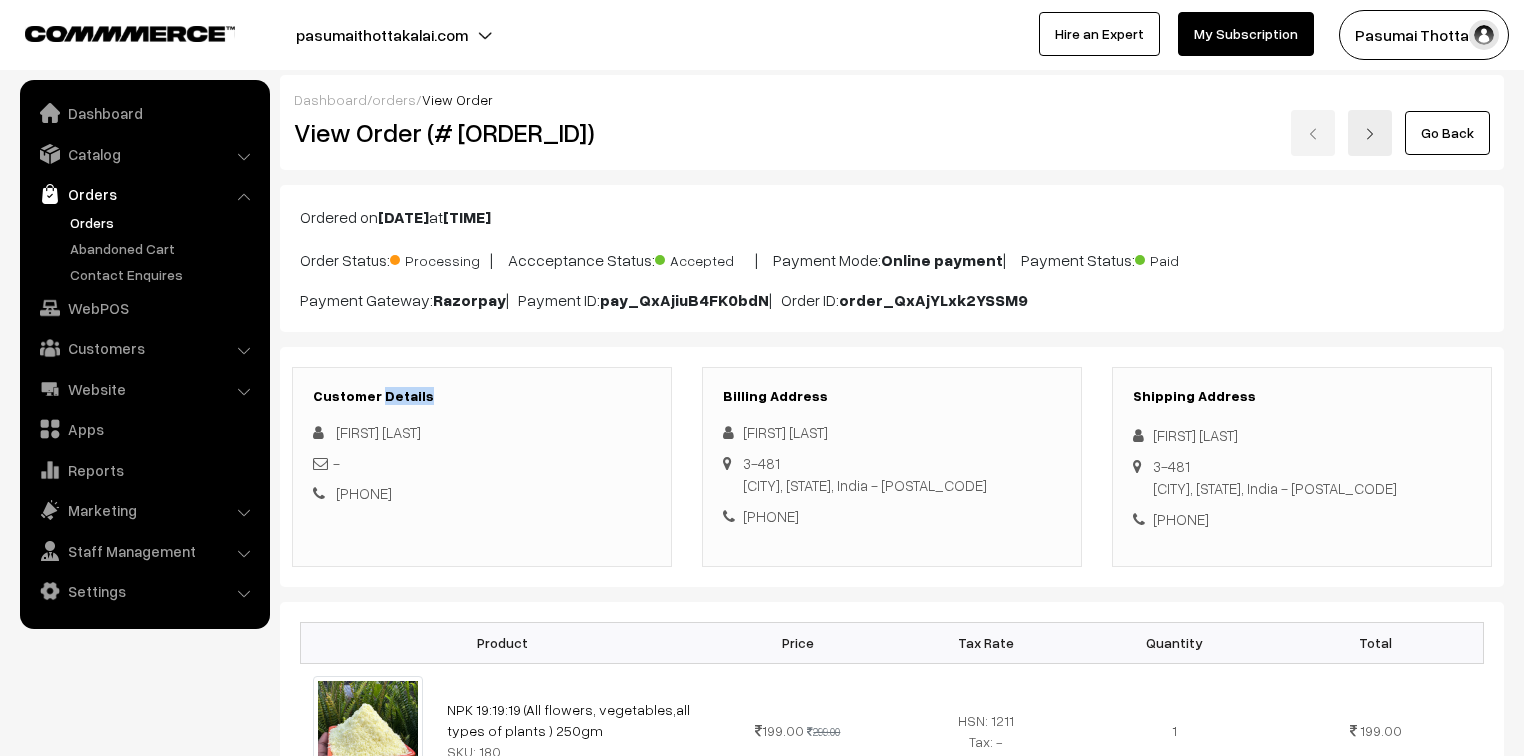 click on "Customer Details
Konda swetha
-
+91 9606989718
Billing Address
Konda Swetha" at bounding box center [892, 467] 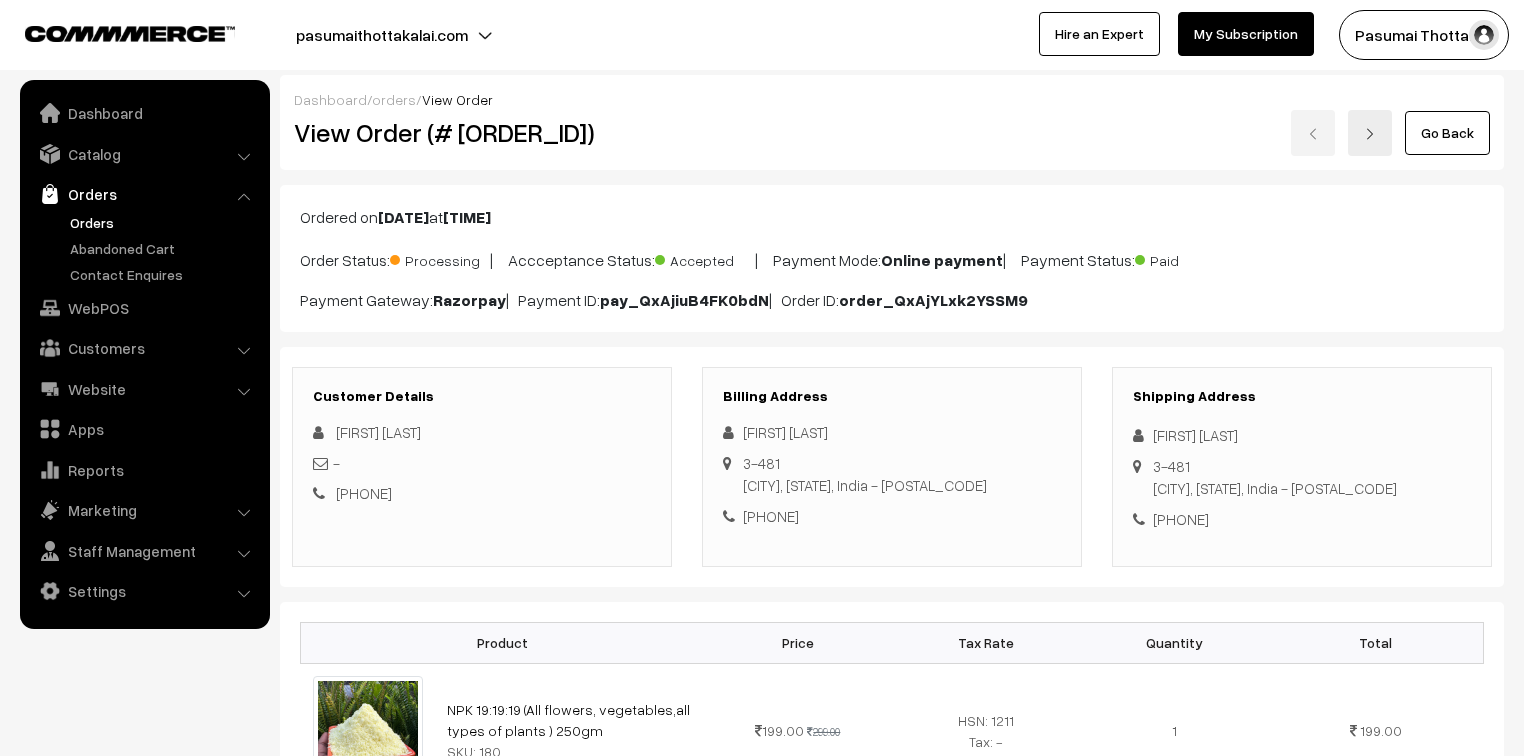 click on "Customer Details
Konda swetha
-
+91 9606989718
Billing Address
Konda Swetha" at bounding box center [892, 467] 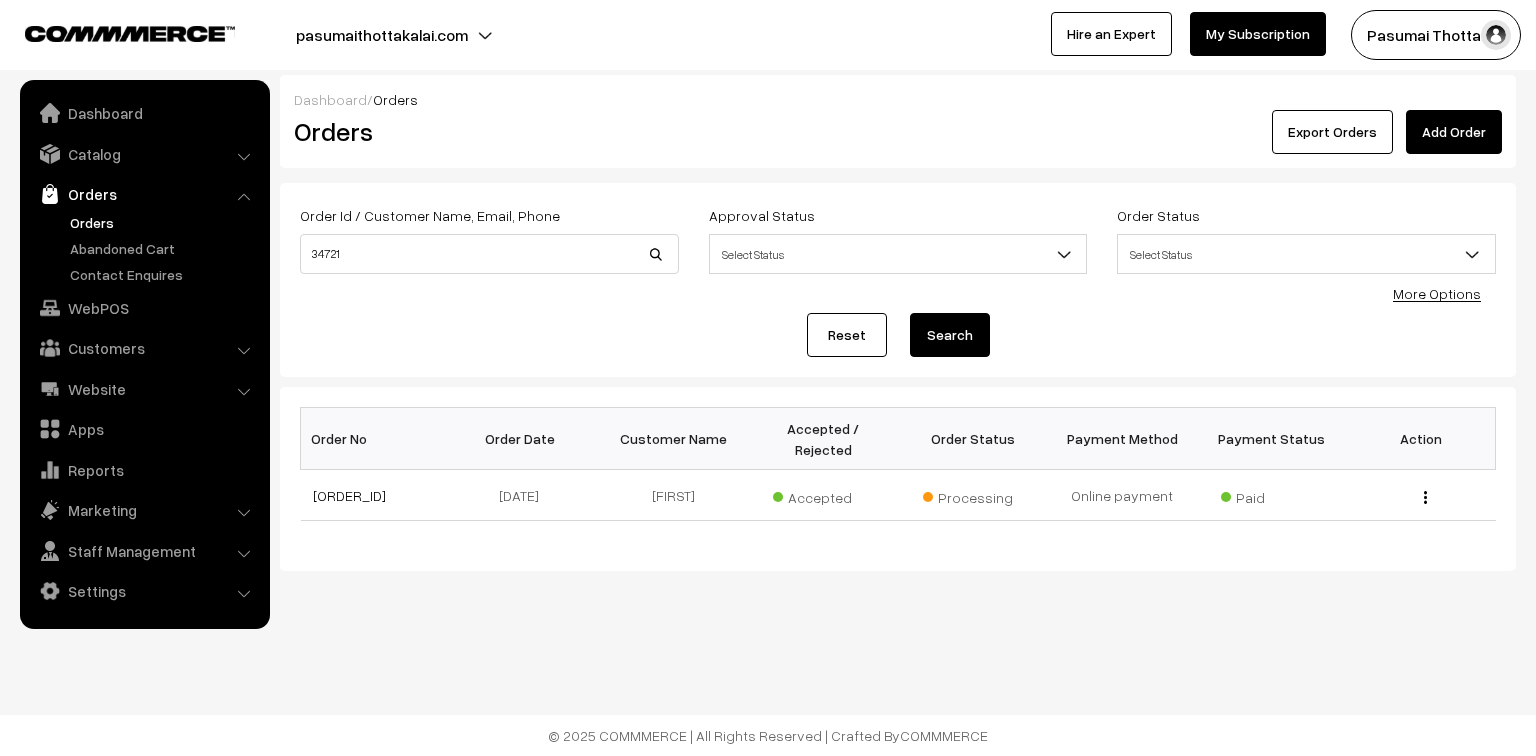 scroll, scrollTop: 0, scrollLeft: 0, axis: both 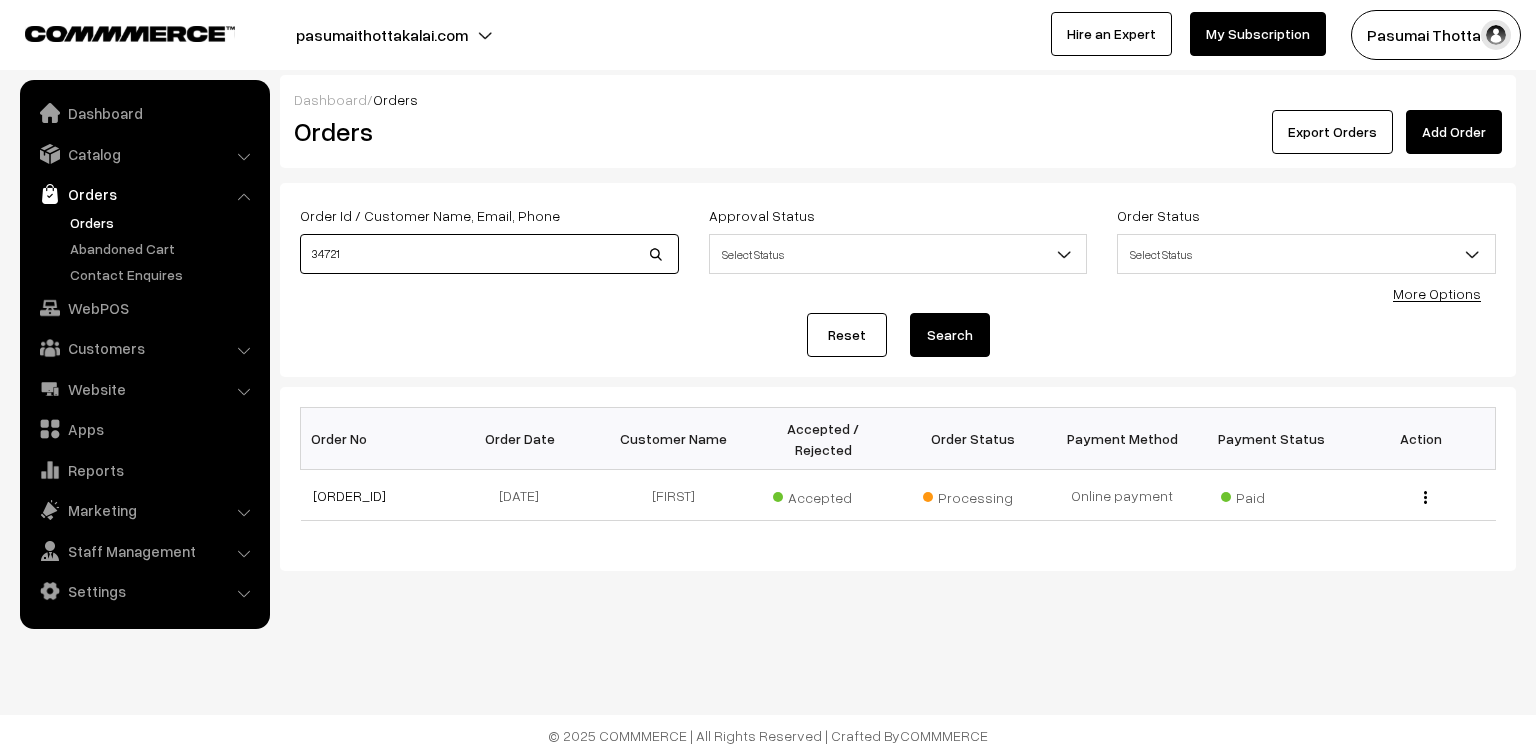 drag, startPoint x: 352, startPoint y: 257, endPoint x: 273, endPoint y: 252, distance: 79.15807 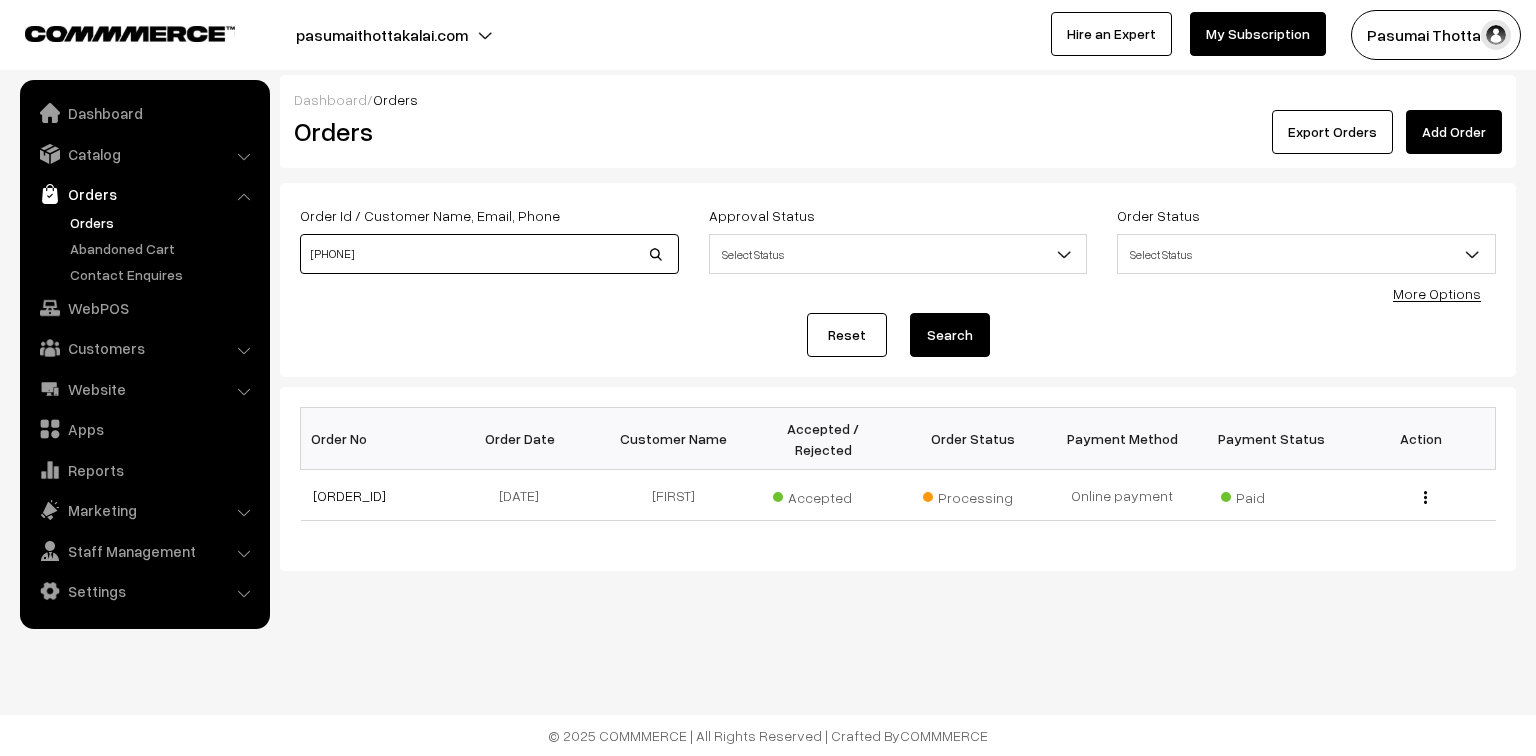 type on "9790094382" 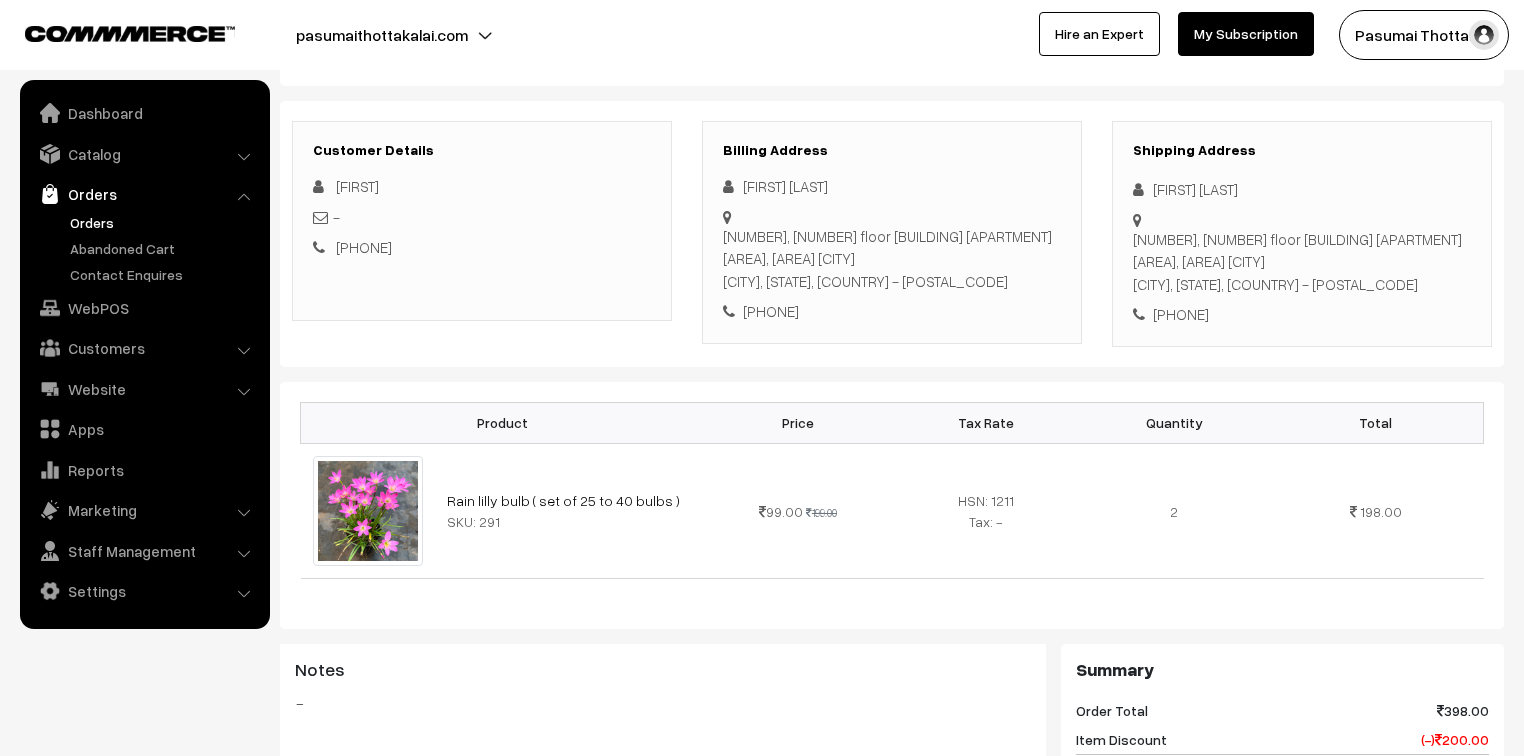 scroll, scrollTop: 240, scrollLeft: 0, axis: vertical 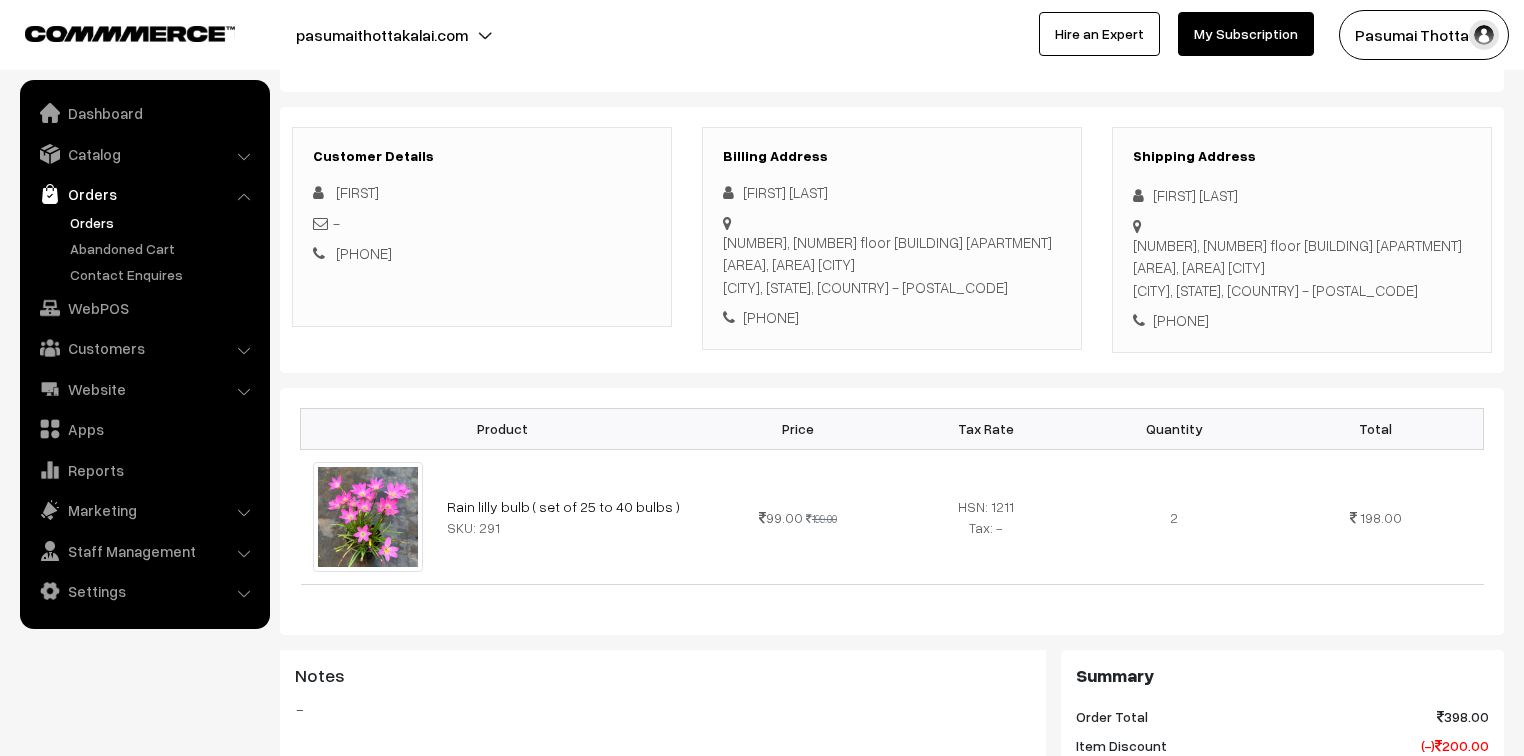 drag, startPoint x: 1144, startPoint y: 196, endPoint x: 1160, endPoint y: 198, distance: 16.124516 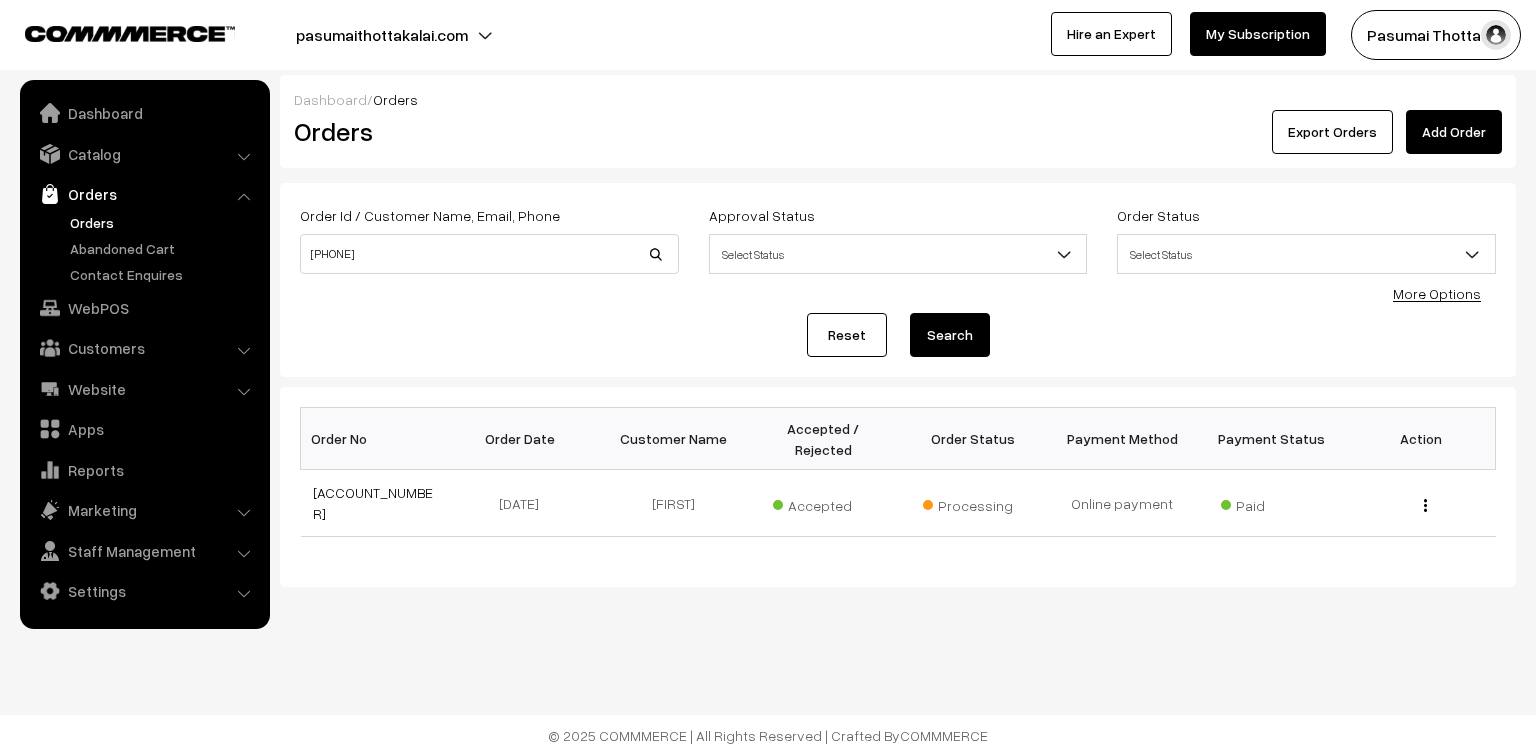 scroll, scrollTop: 0, scrollLeft: 0, axis: both 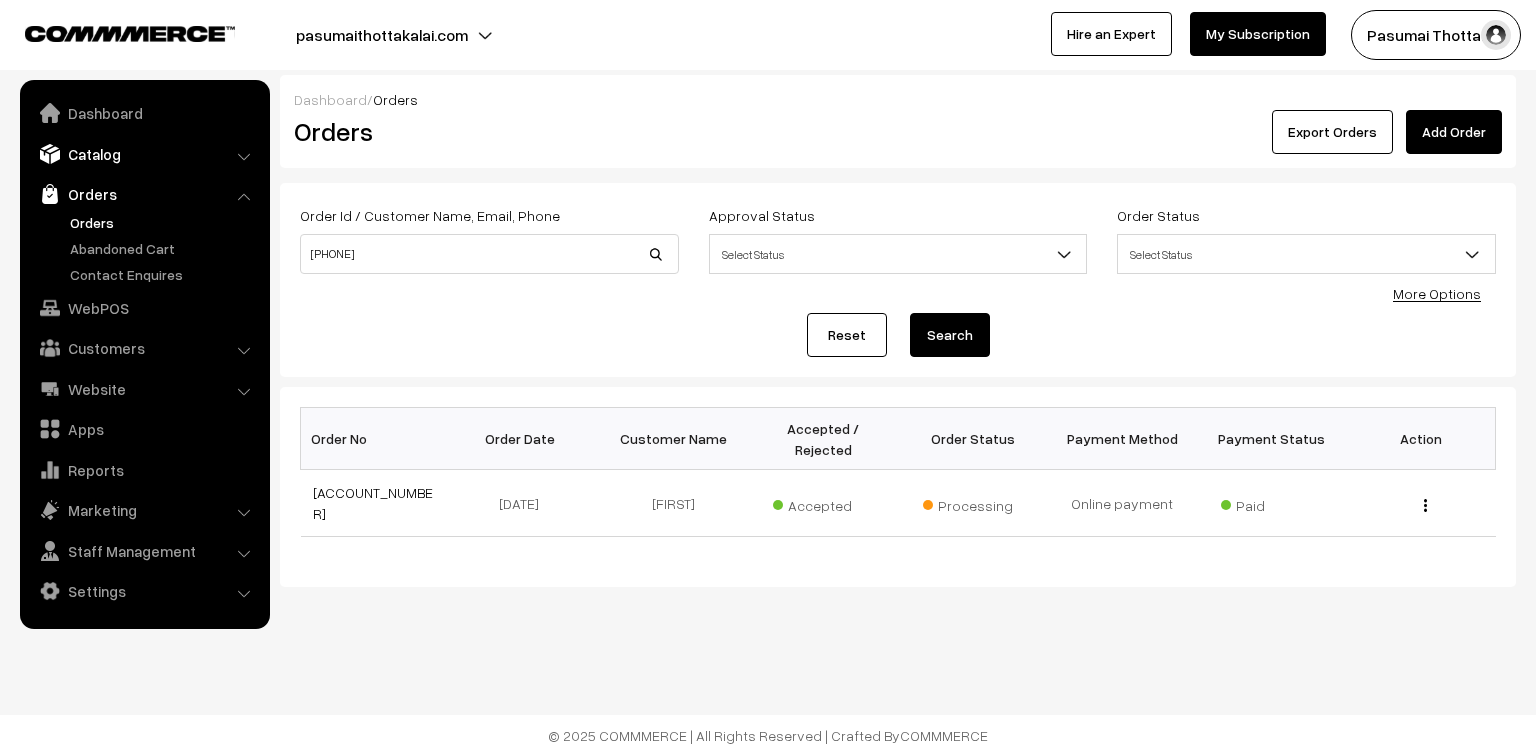 click on "Catalog" at bounding box center [144, 154] 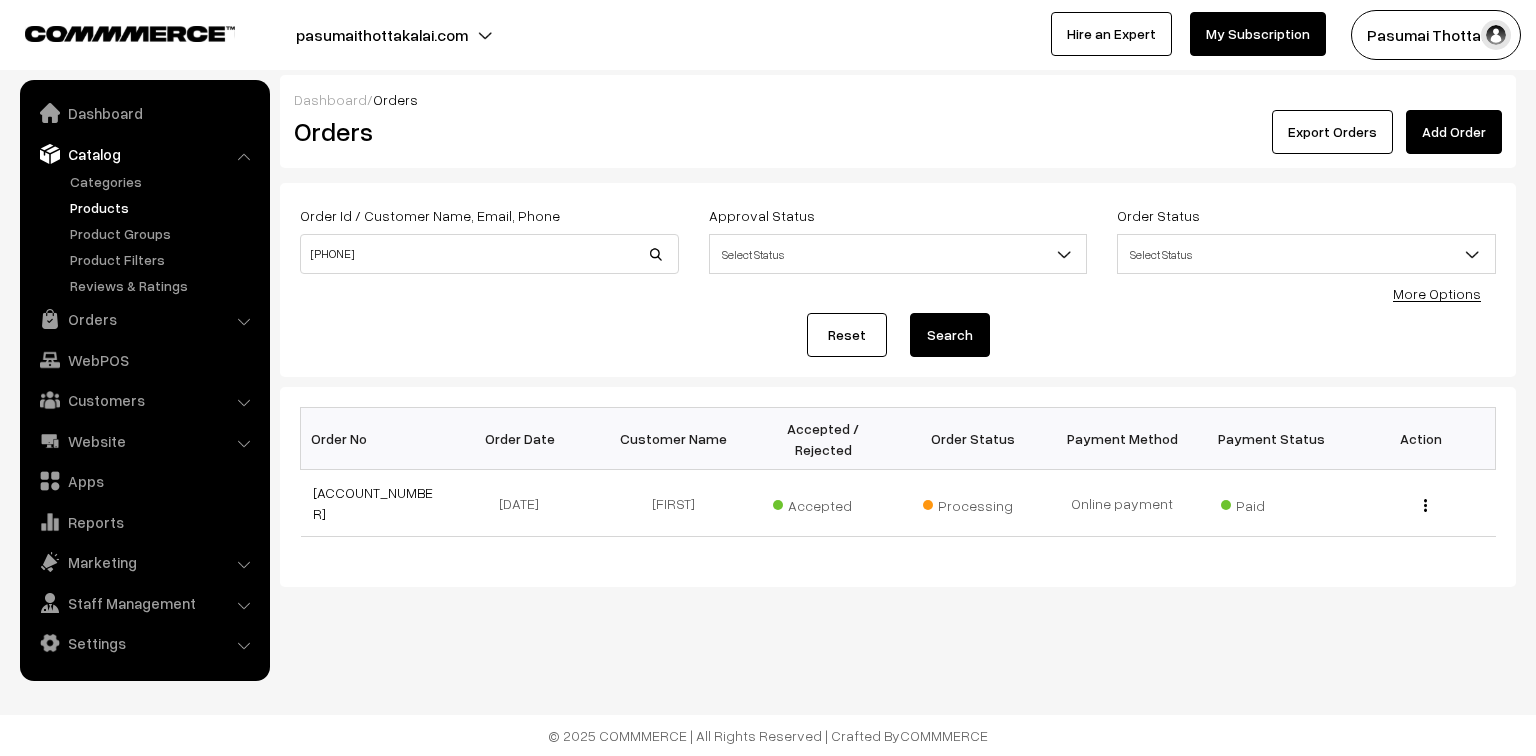 click on "Products" at bounding box center [164, 207] 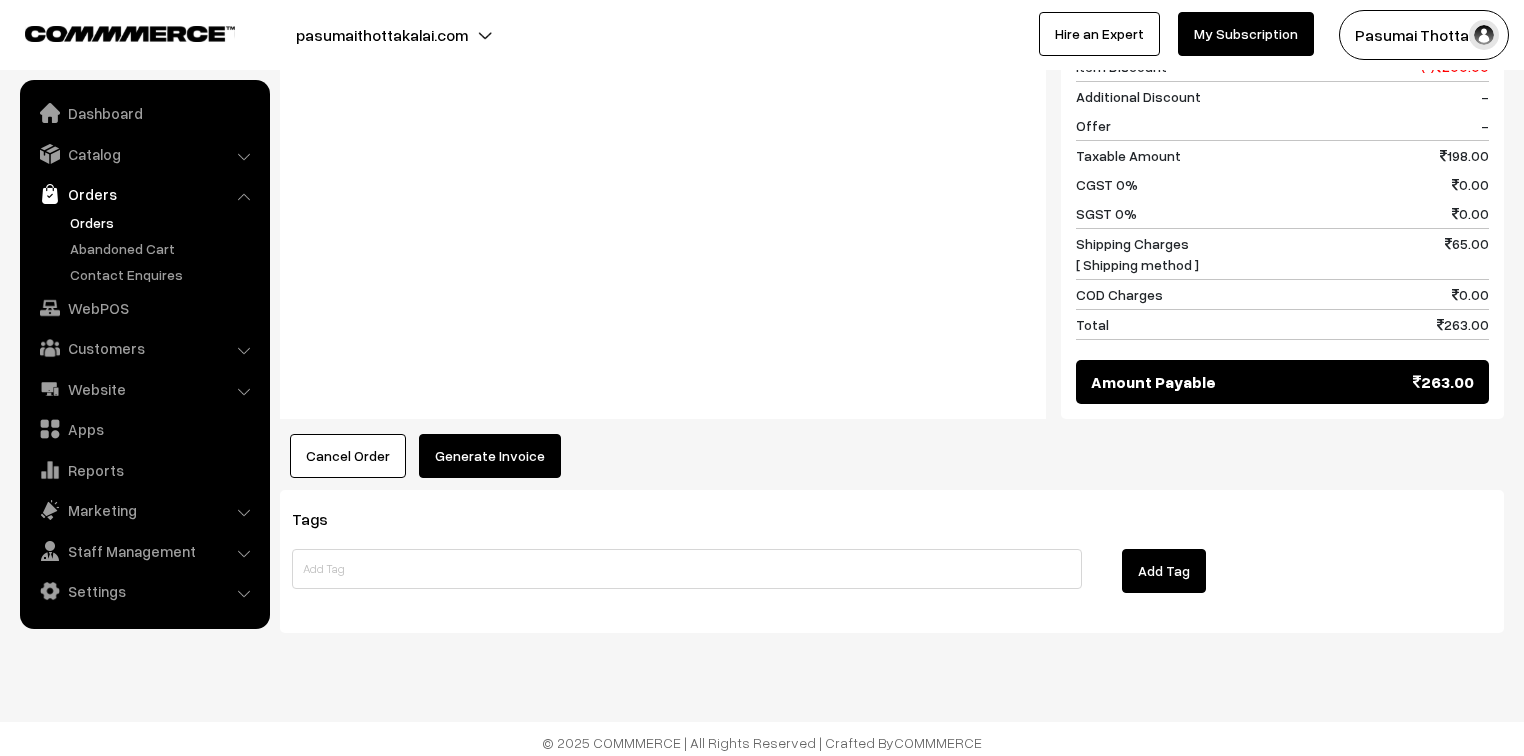 scroll, scrollTop: 896, scrollLeft: 0, axis: vertical 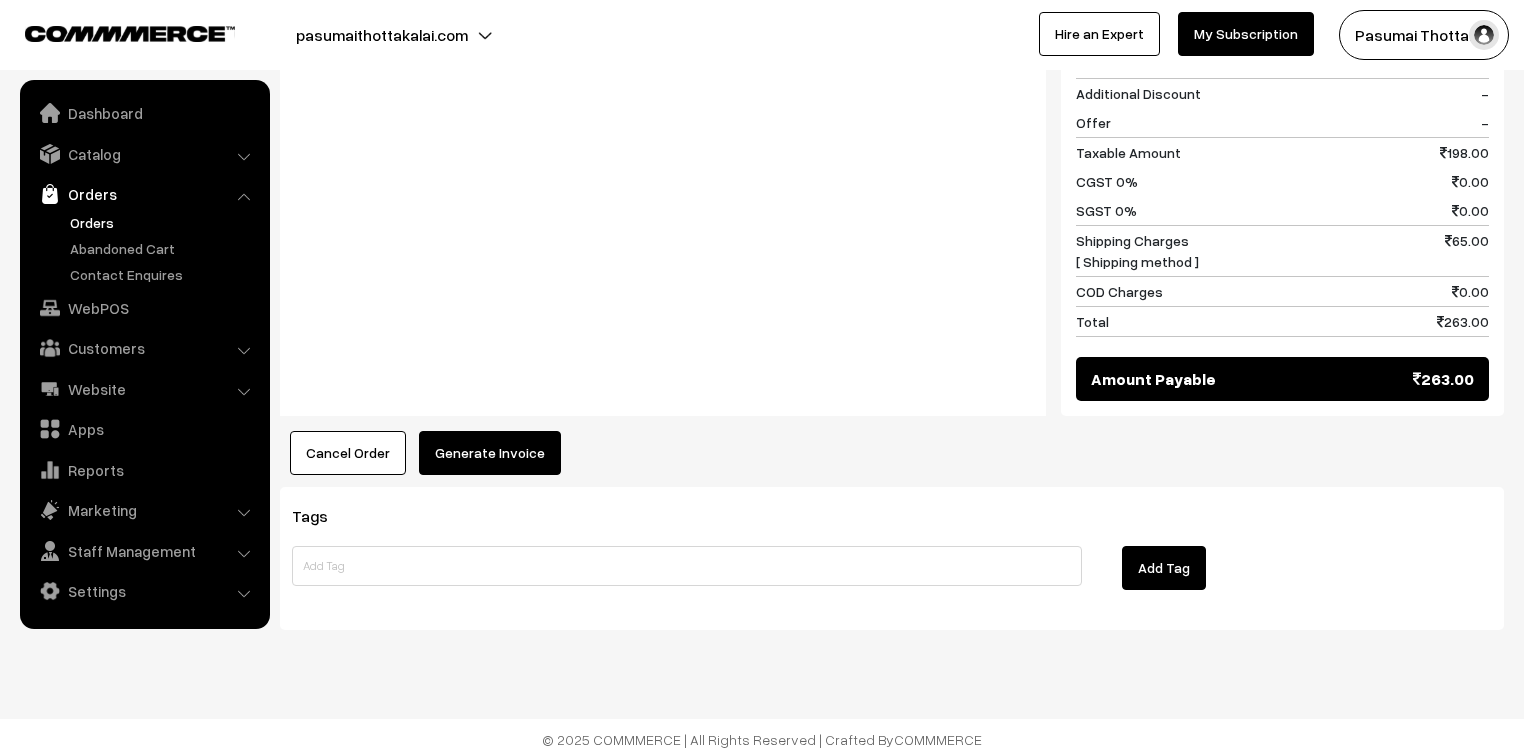 drag, startPoint x: 1077, startPoint y: 401, endPoint x: 1092, endPoint y: 357, distance: 46.486557 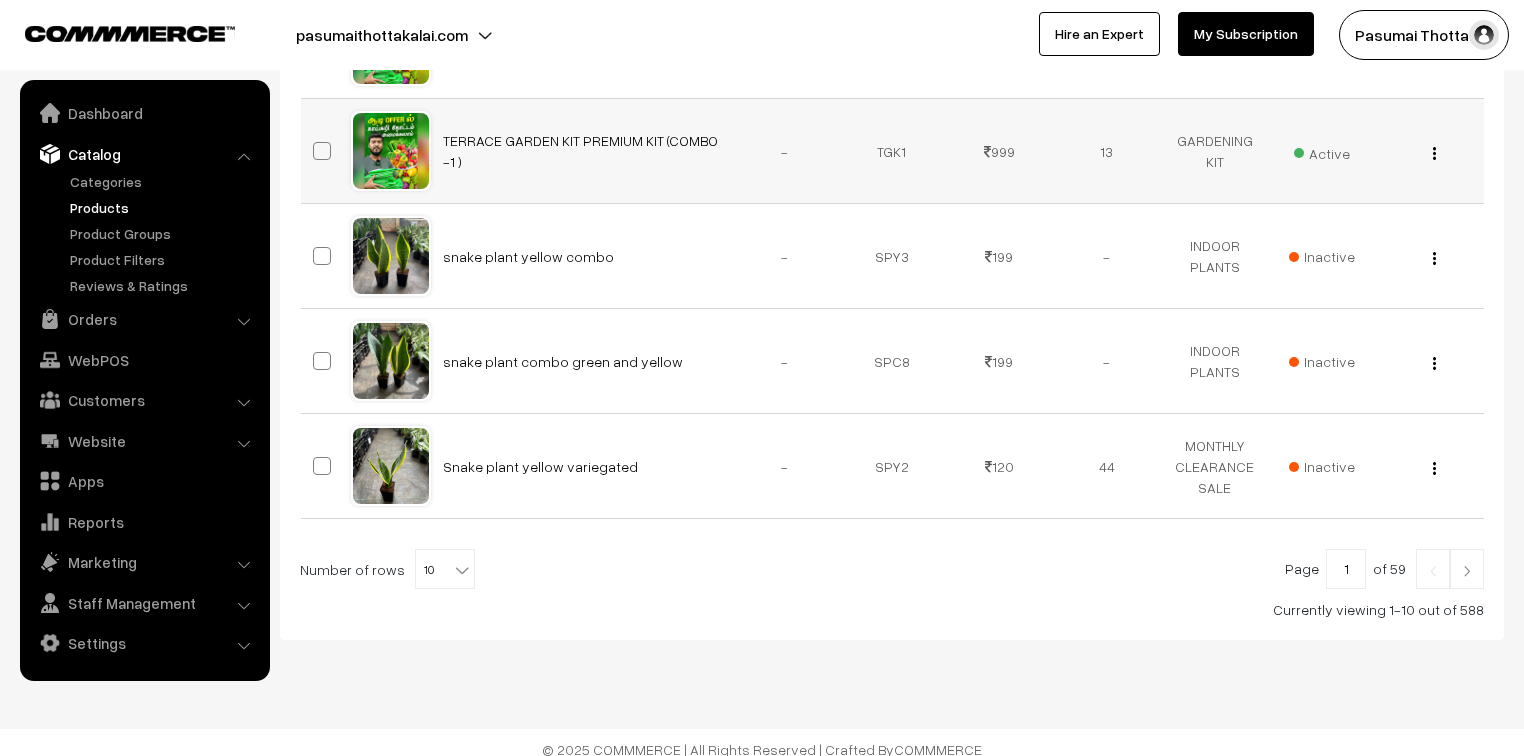scroll, scrollTop: 991, scrollLeft: 0, axis: vertical 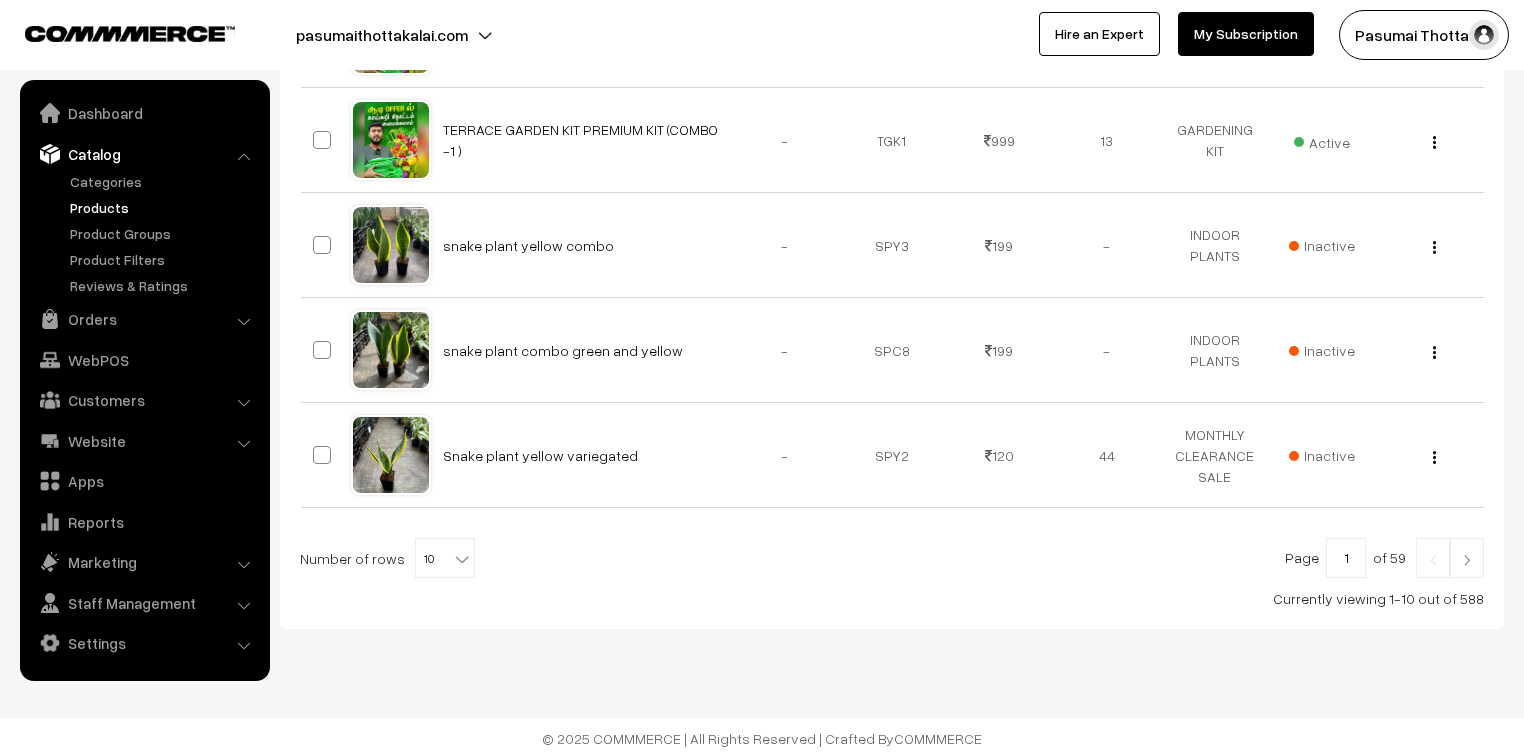 click at bounding box center [462, 559] 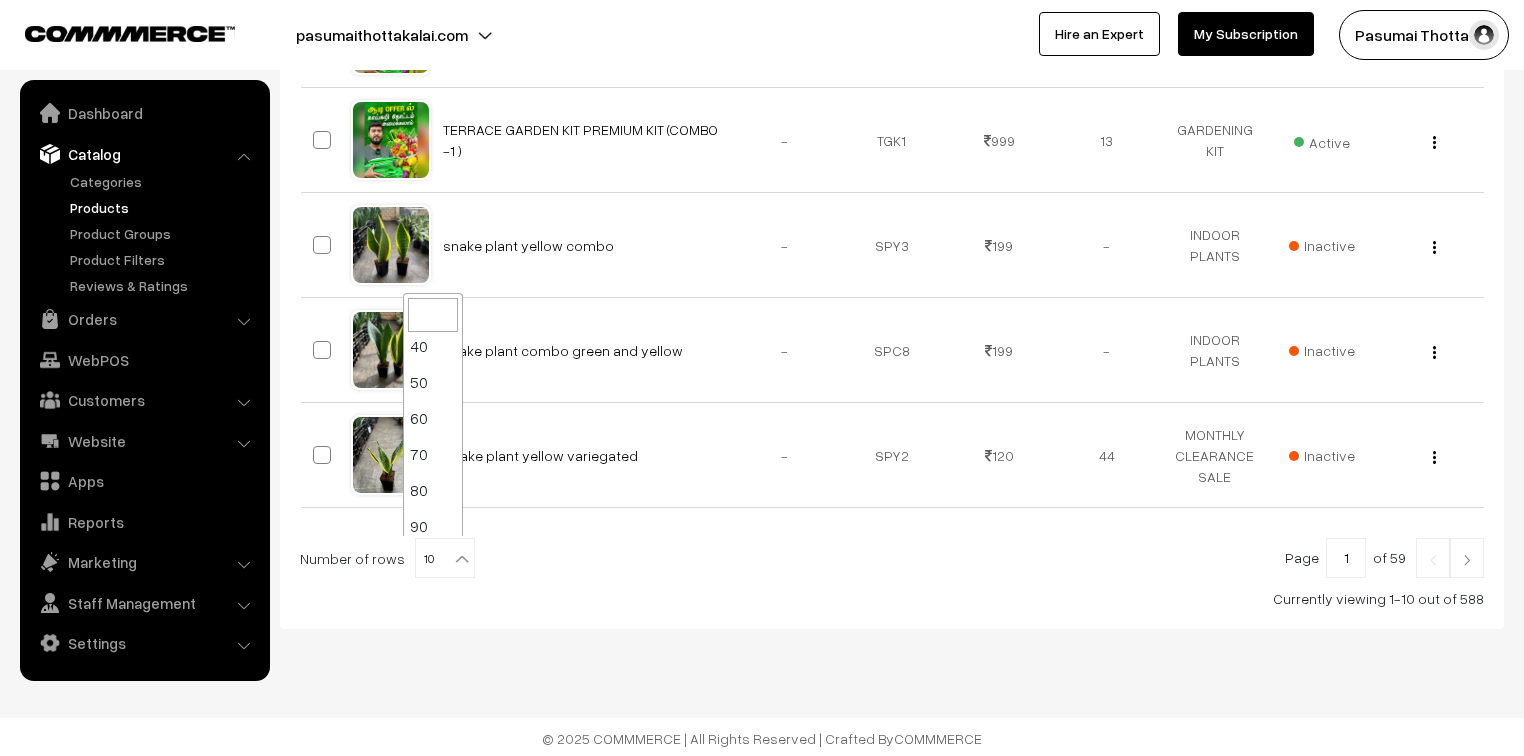 scroll, scrollTop: 160, scrollLeft: 0, axis: vertical 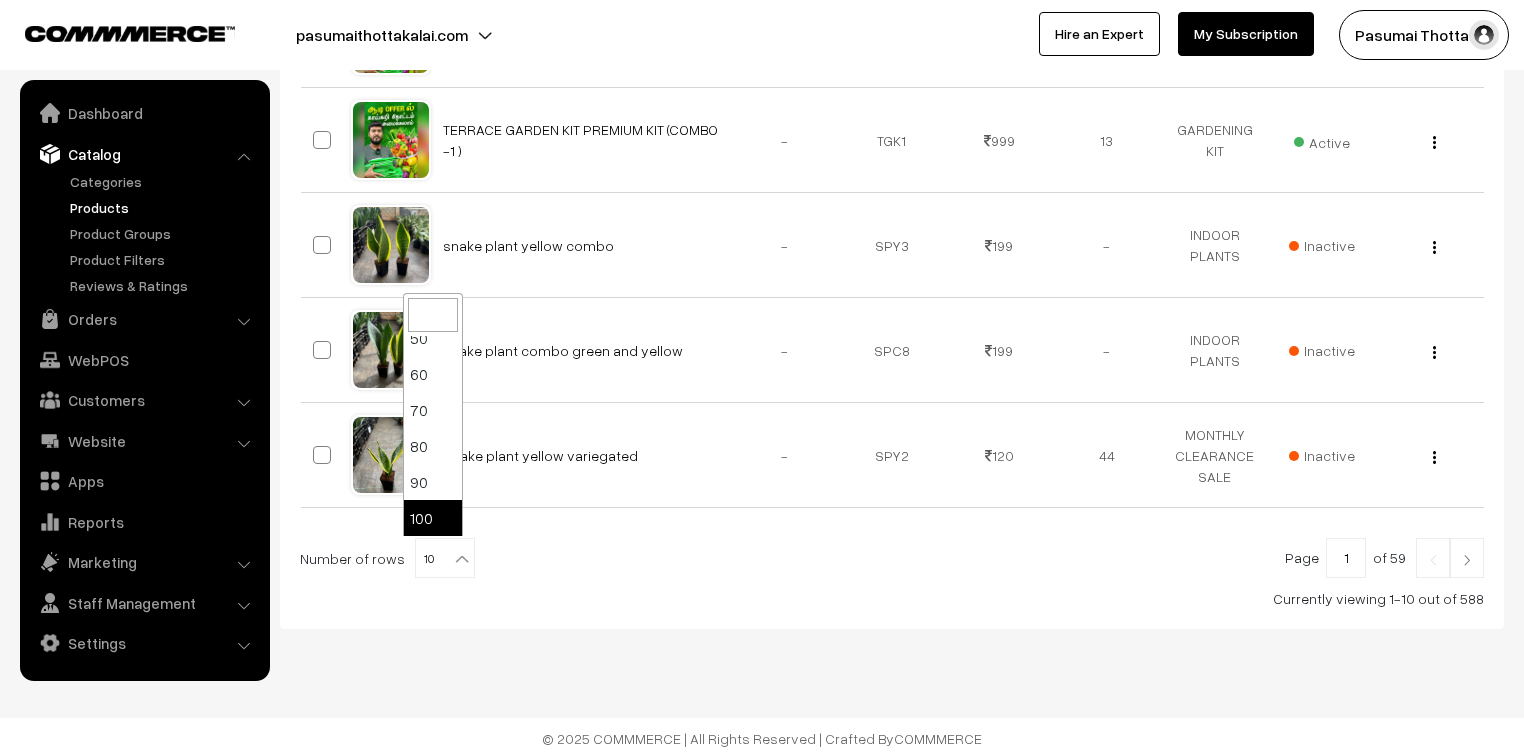 select on "100" 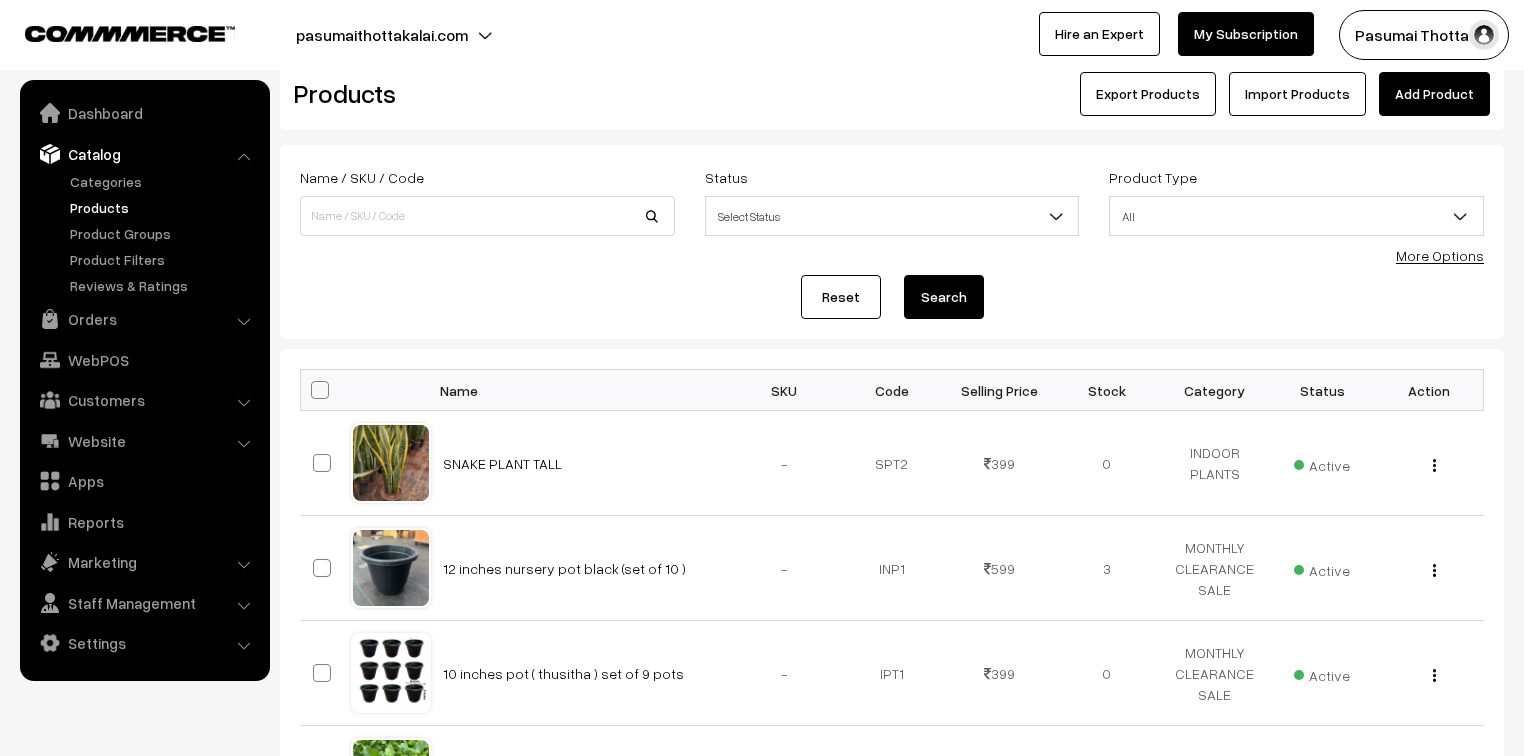 scroll, scrollTop: 0, scrollLeft: 0, axis: both 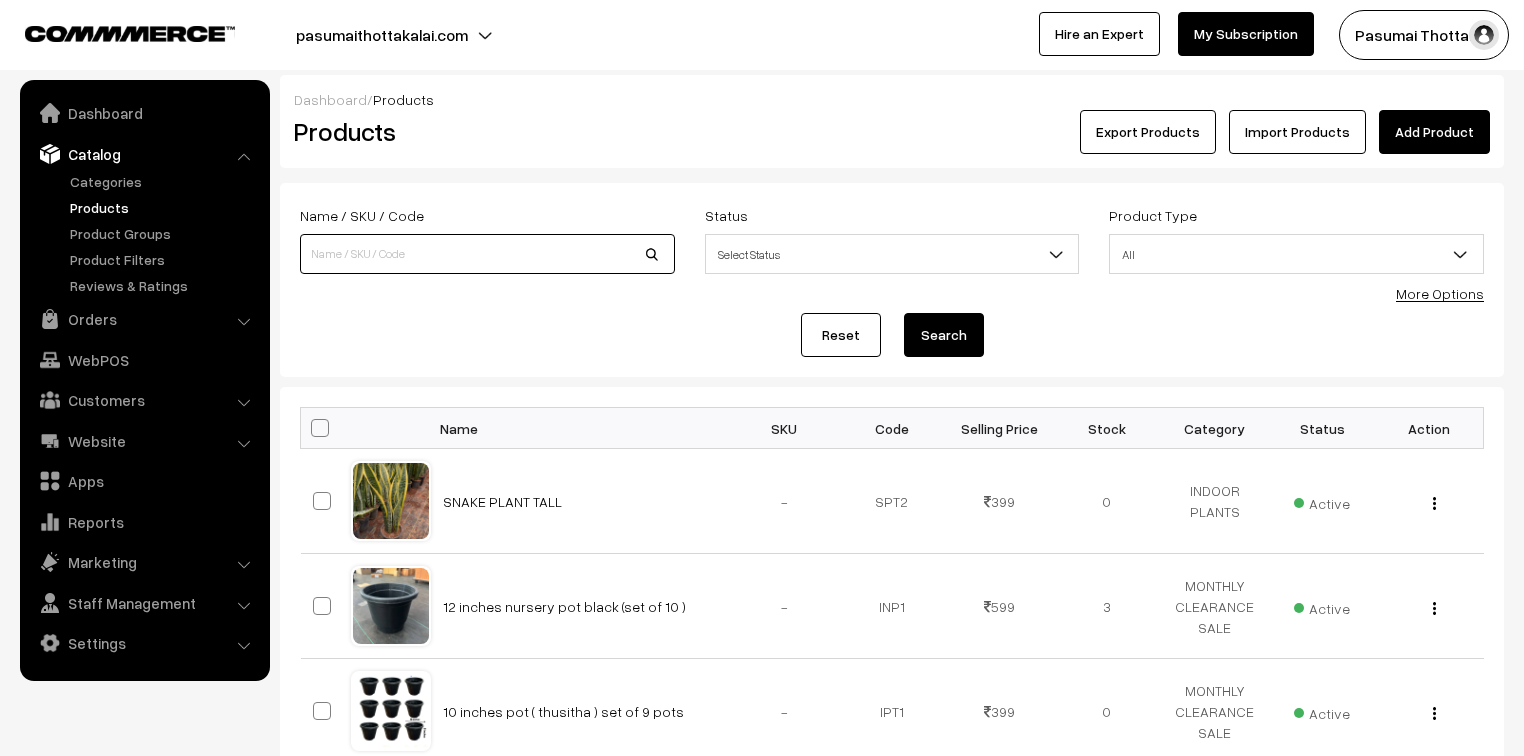 click at bounding box center [487, 254] 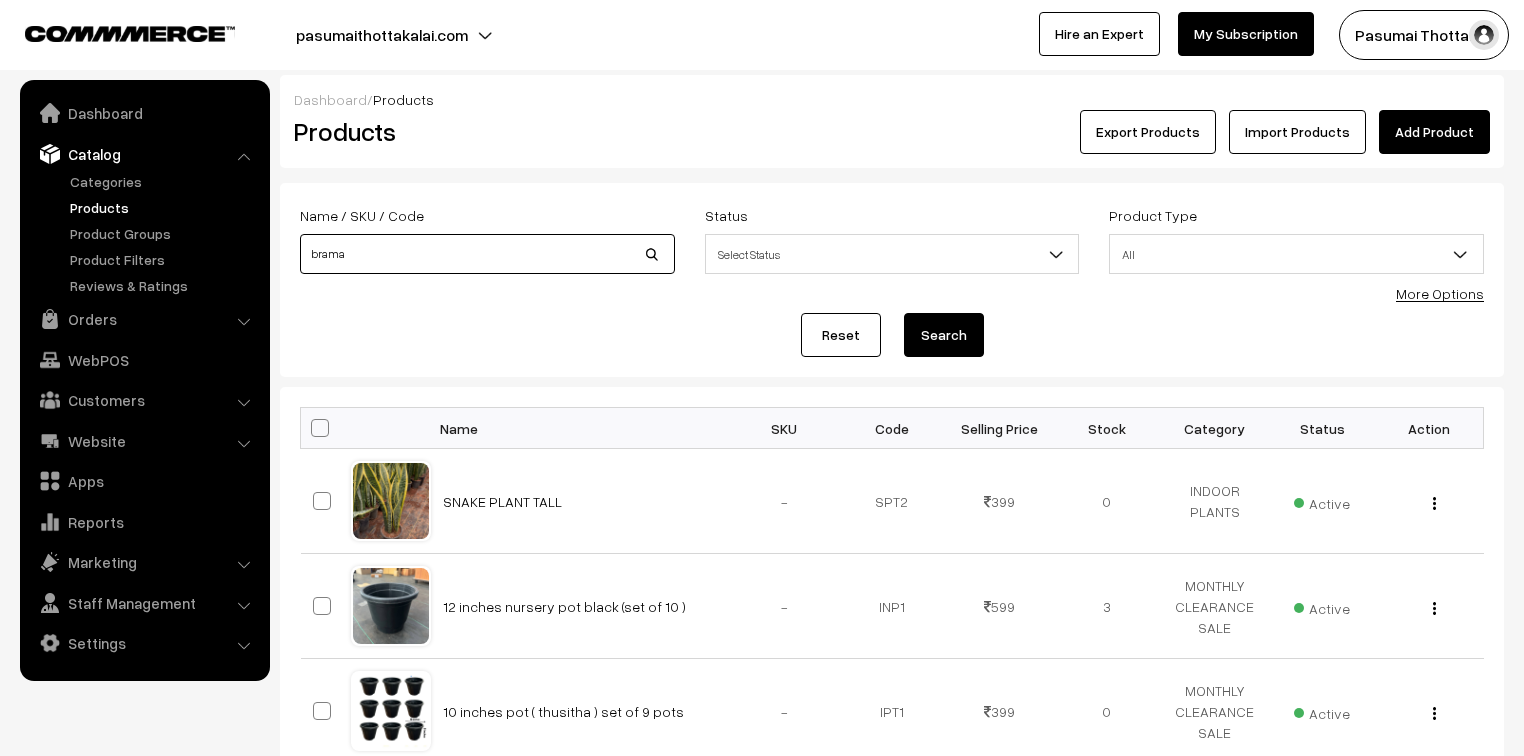 type on "[LAST]" 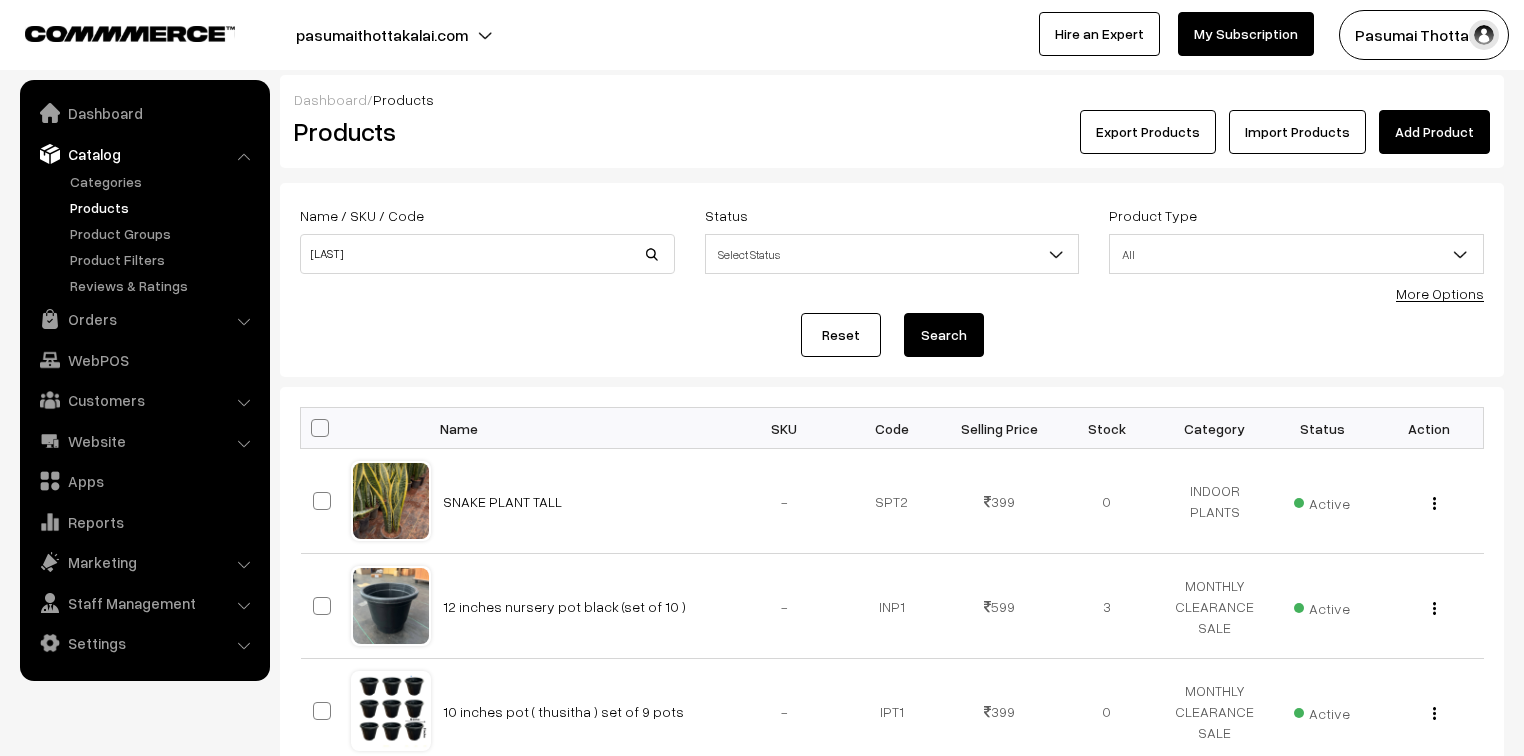 click on "Search" at bounding box center [944, 335] 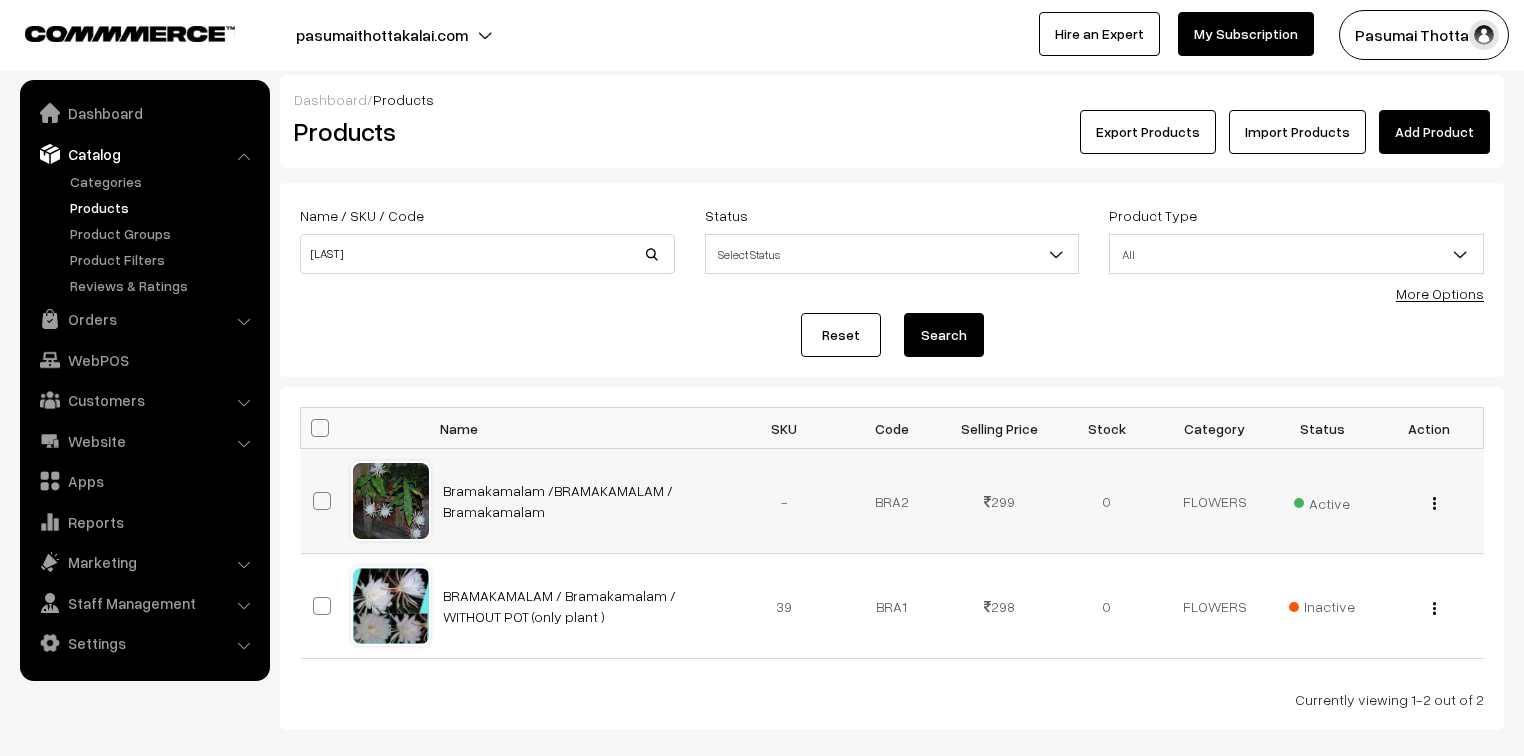 scroll, scrollTop: 0, scrollLeft: 0, axis: both 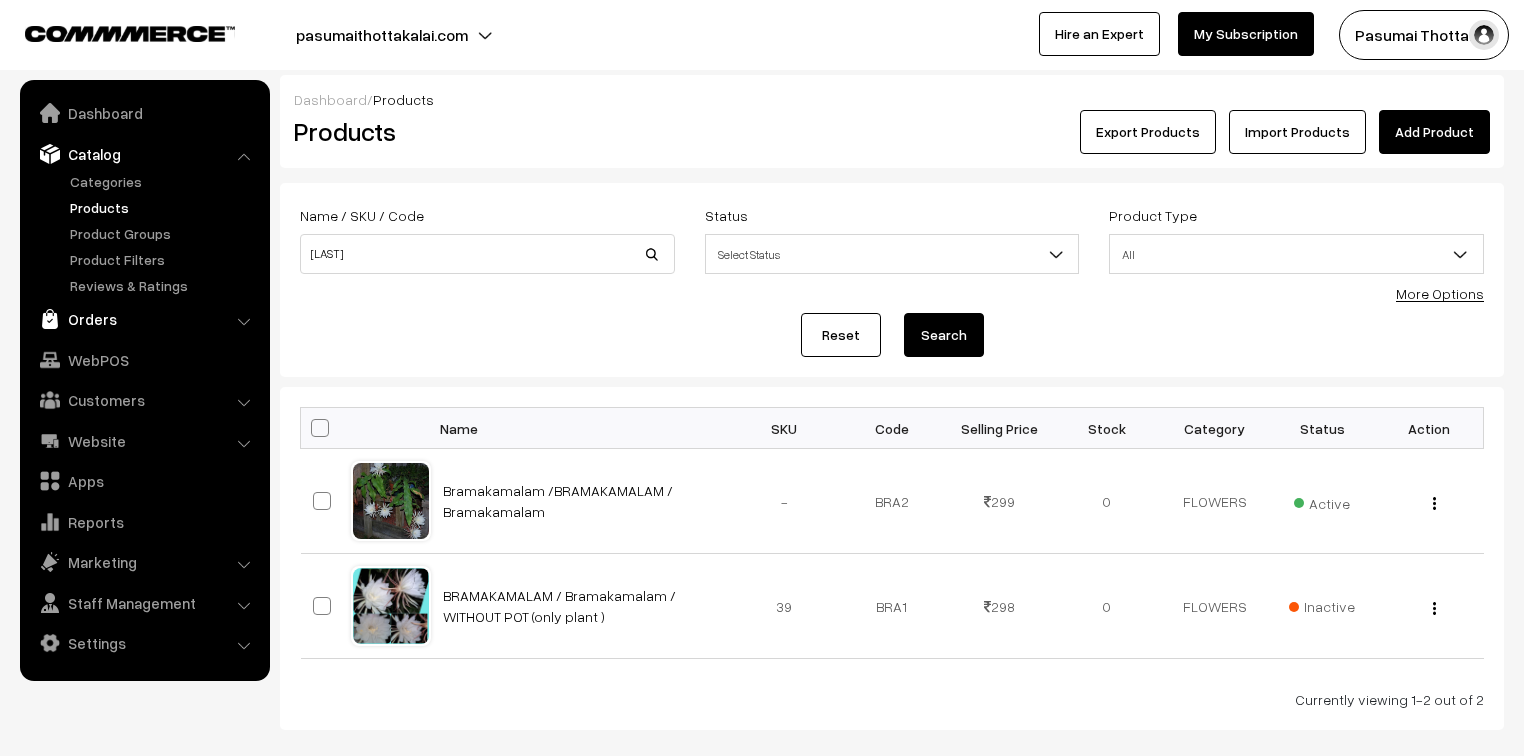 click on "Orders" at bounding box center [144, 319] 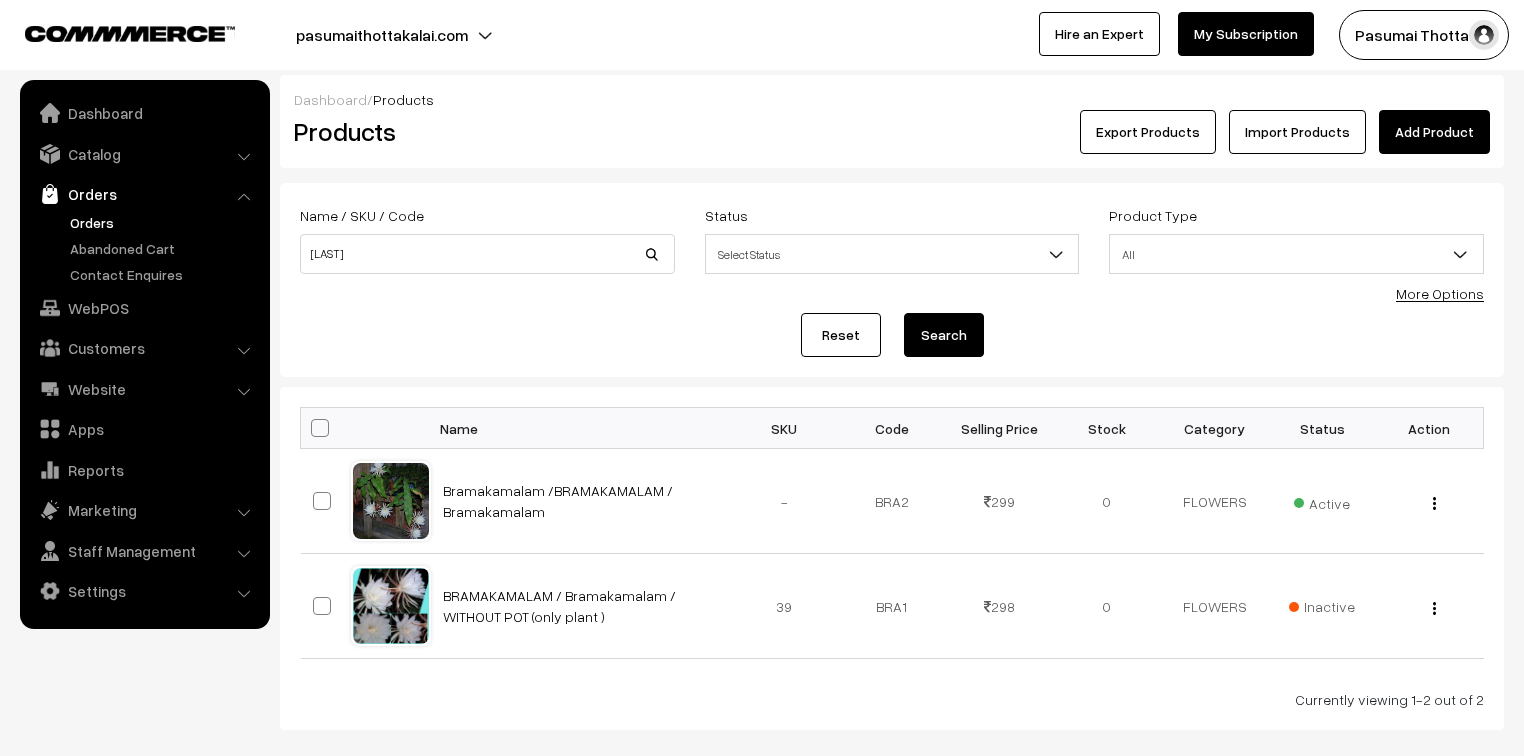 click on "Orders" at bounding box center [164, 222] 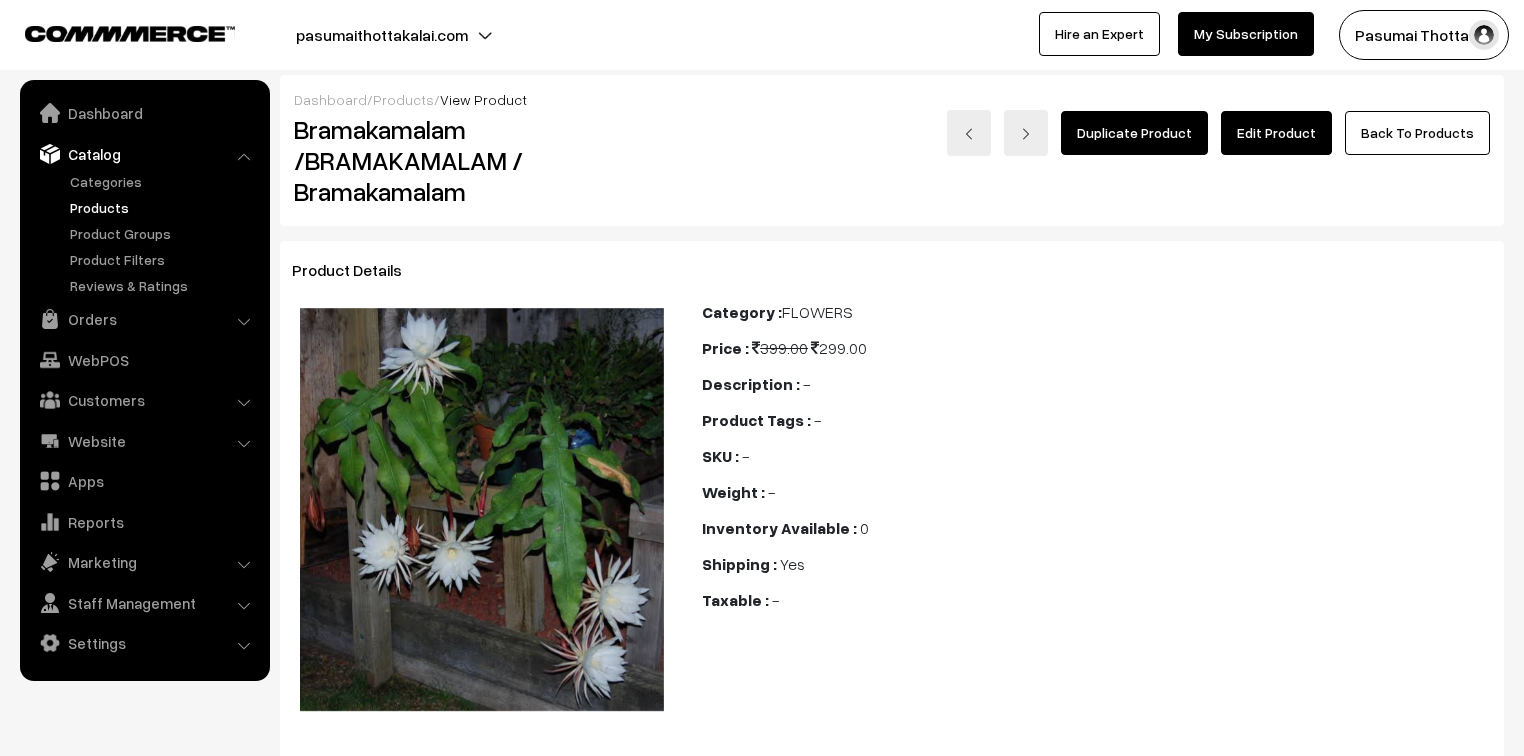 scroll, scrollTop: 0, scrollLeft: 0, axis: both 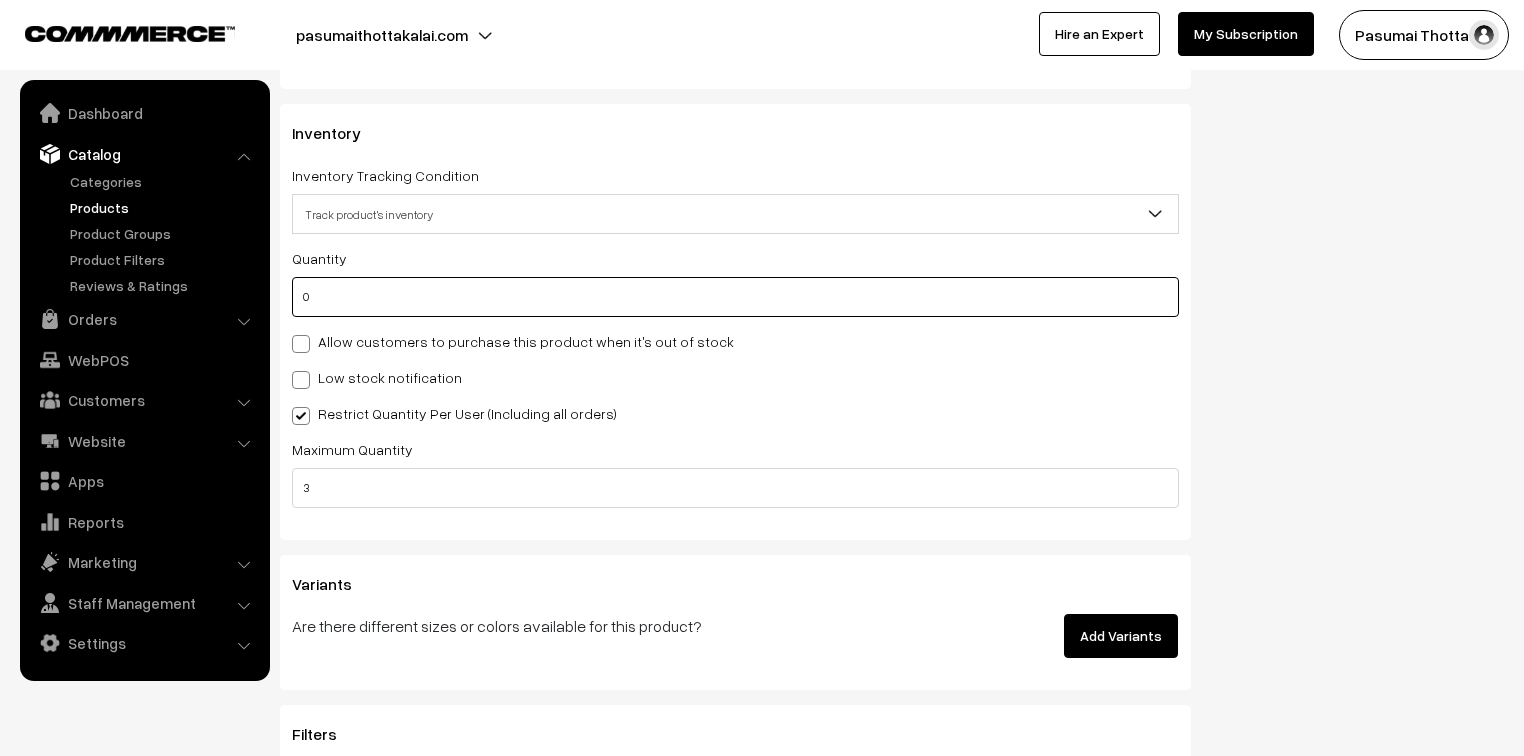 click on "0" at bounding box center (735, 297) 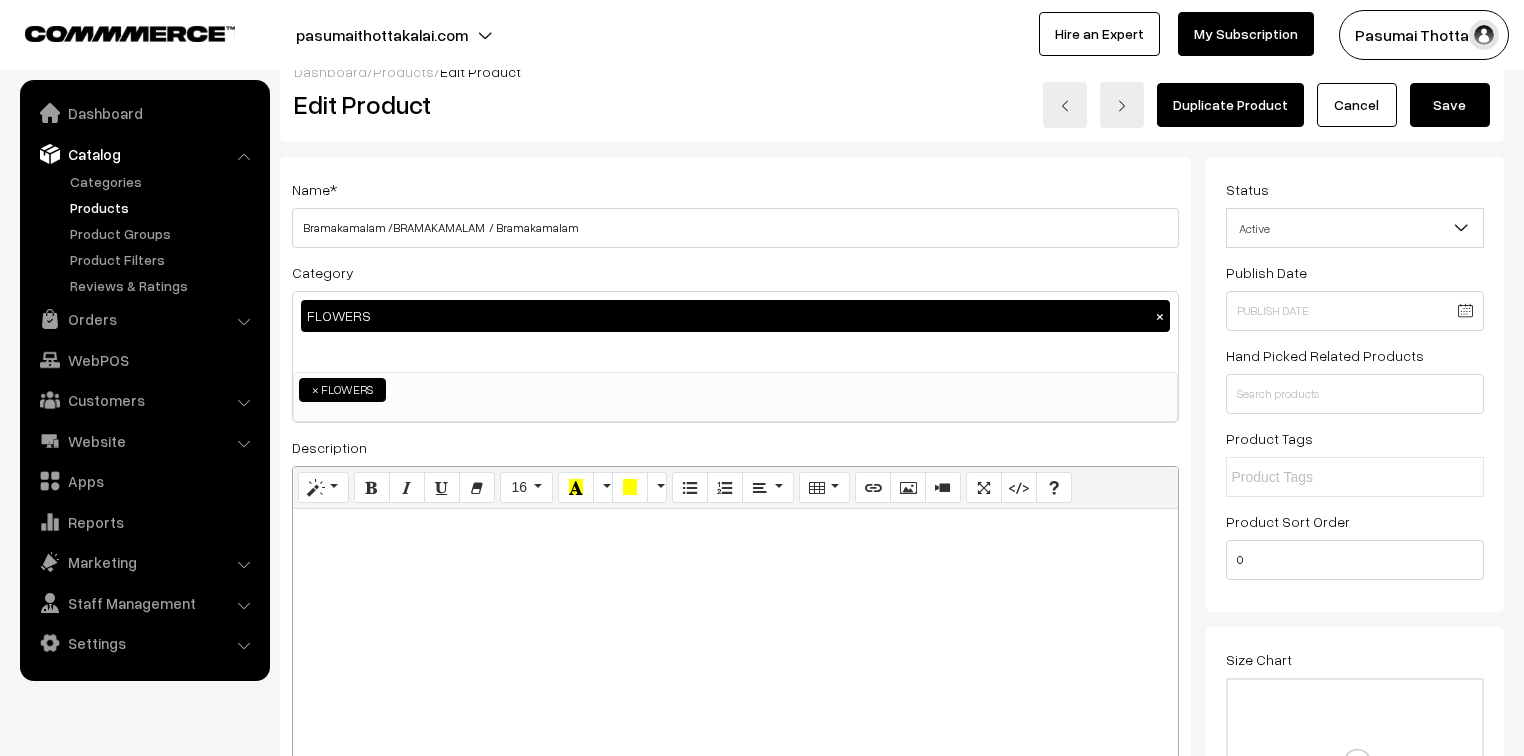 scroll, scrollTop: 0, scrollLeft: 0, axis: both 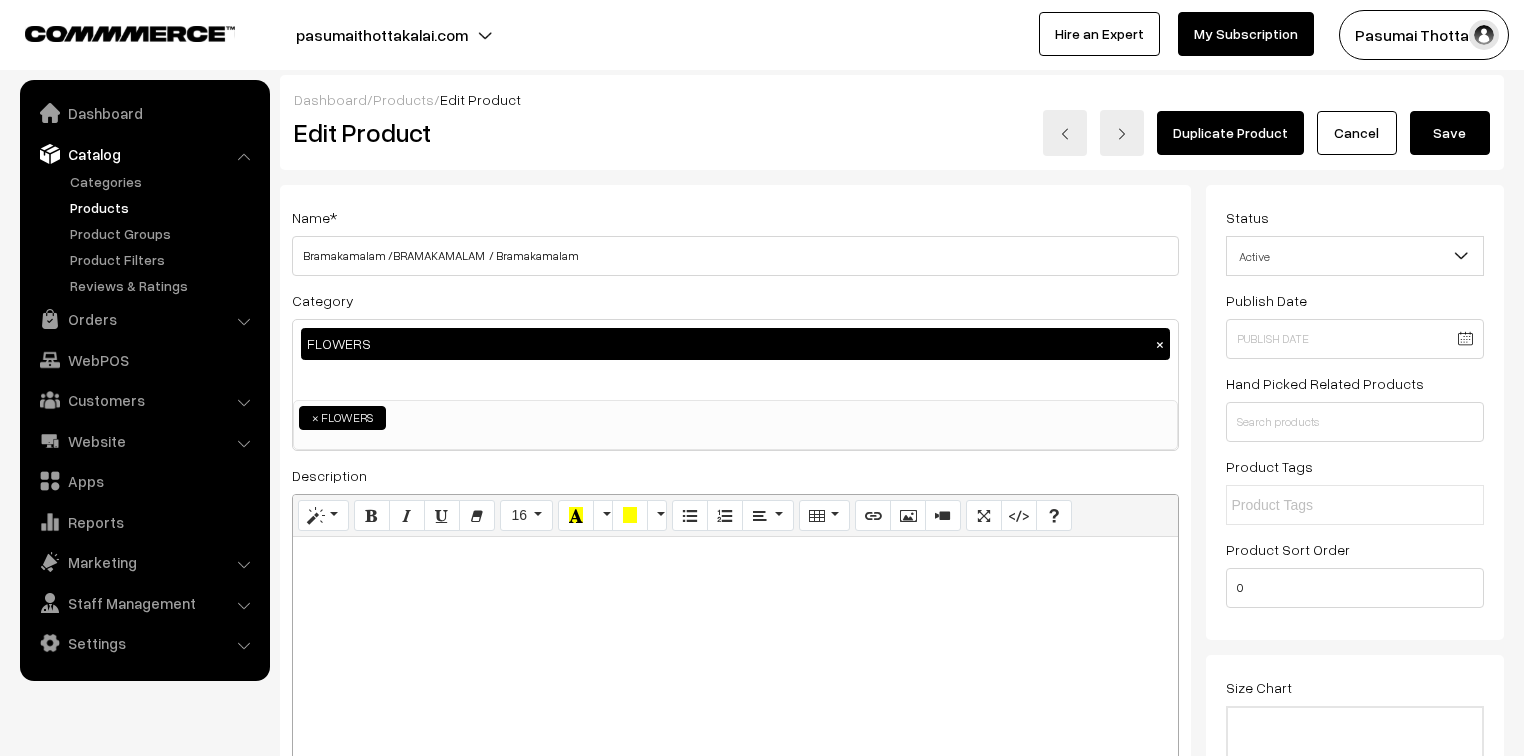type on "25" 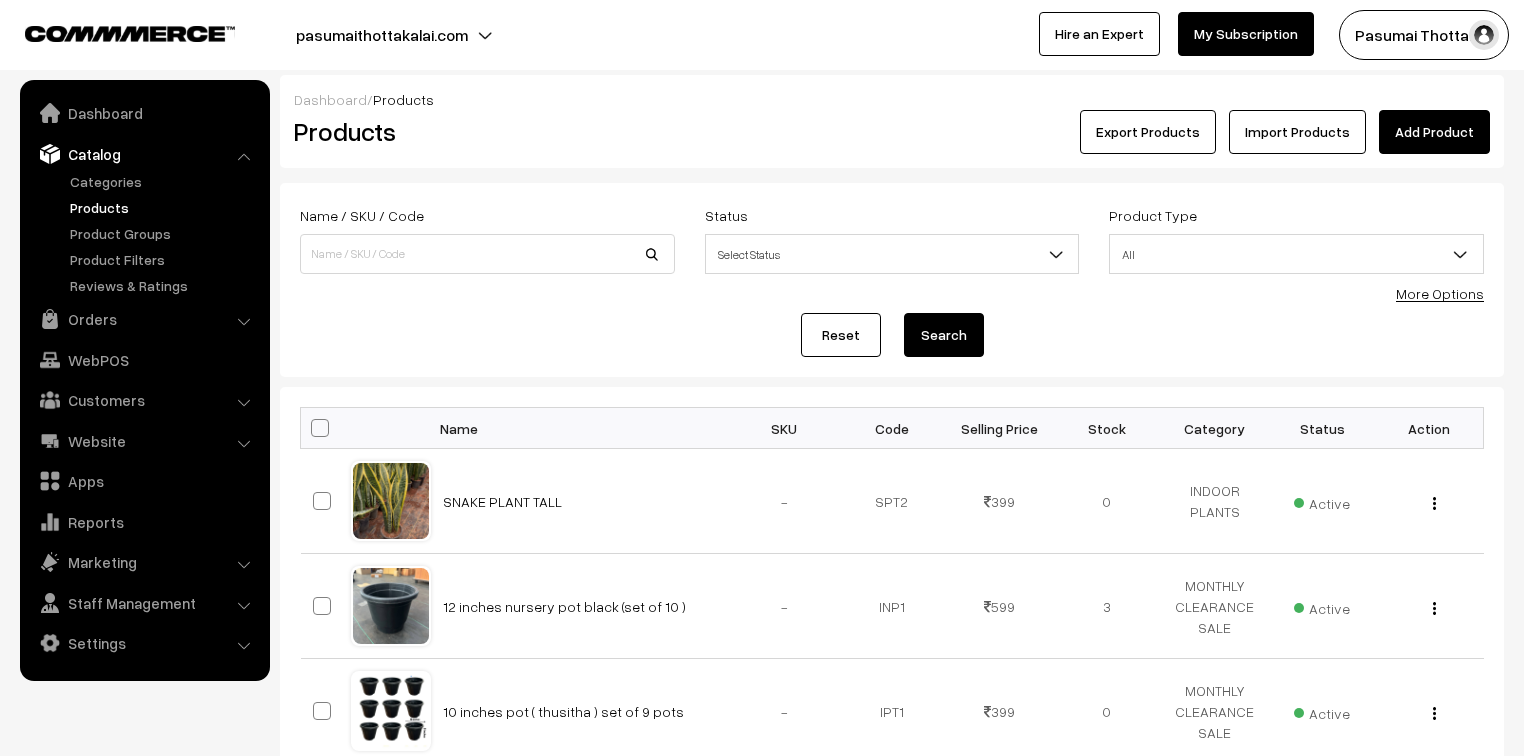 scroll, scrollTop: 0, scrollLeft: 0, axis: both 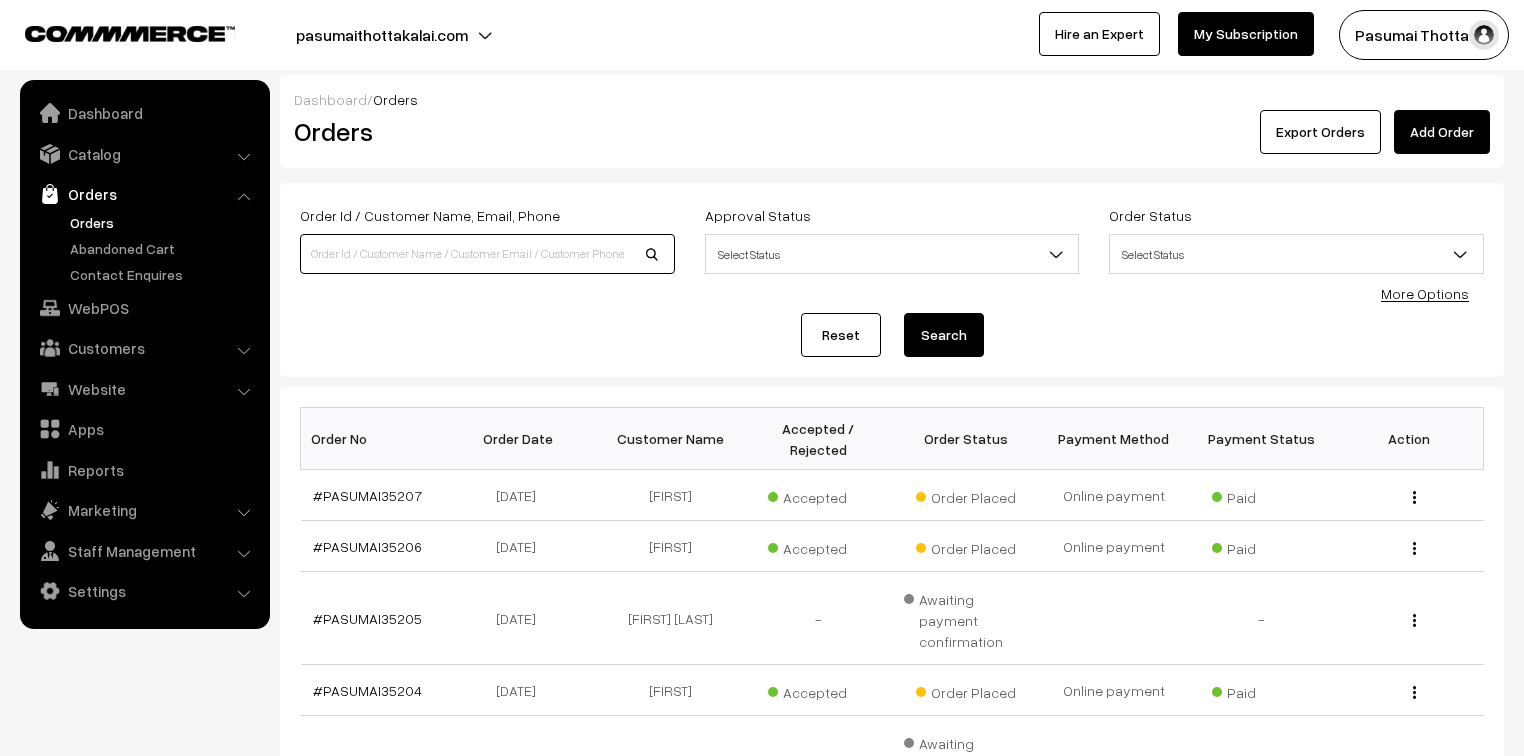 click at bounding box center (487, 254) 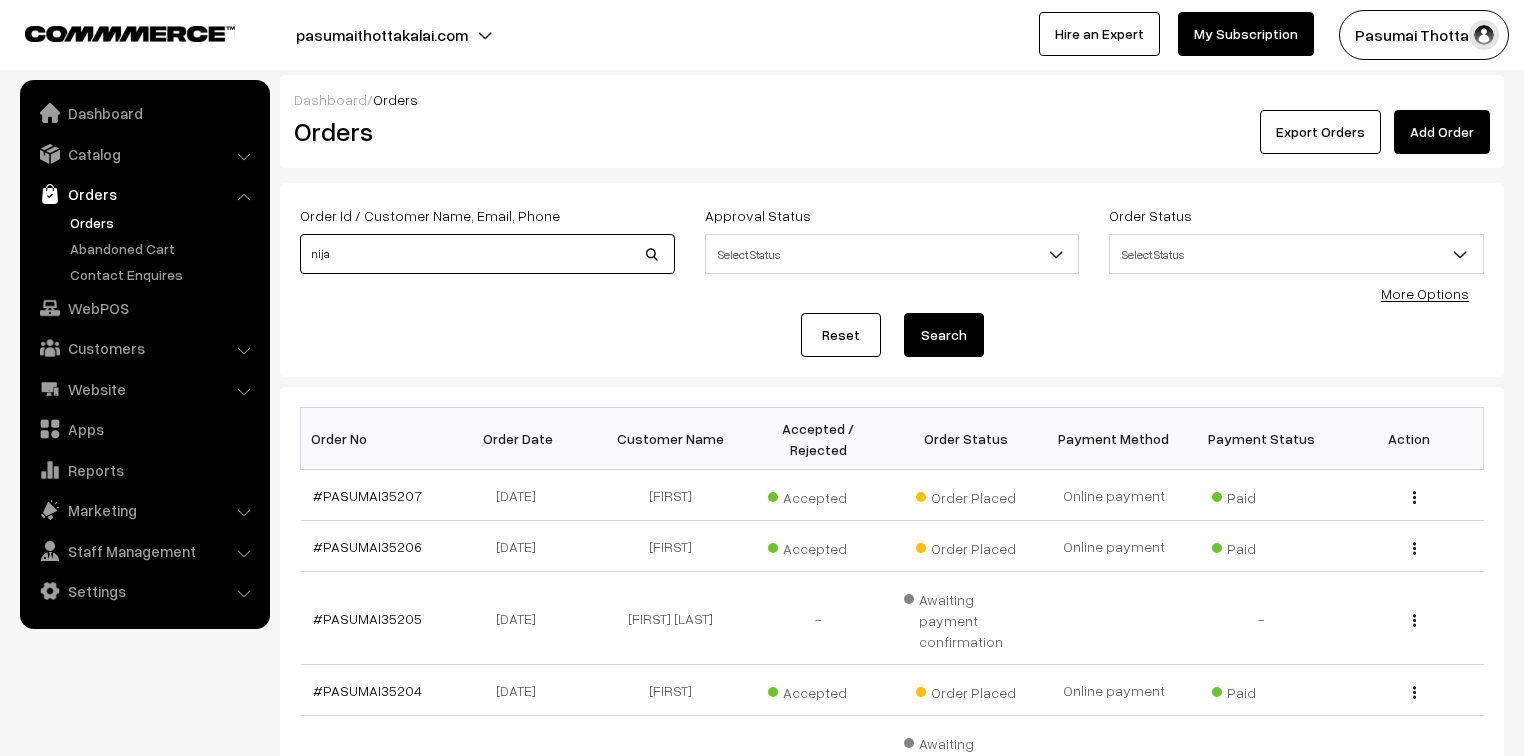 type on "nija" 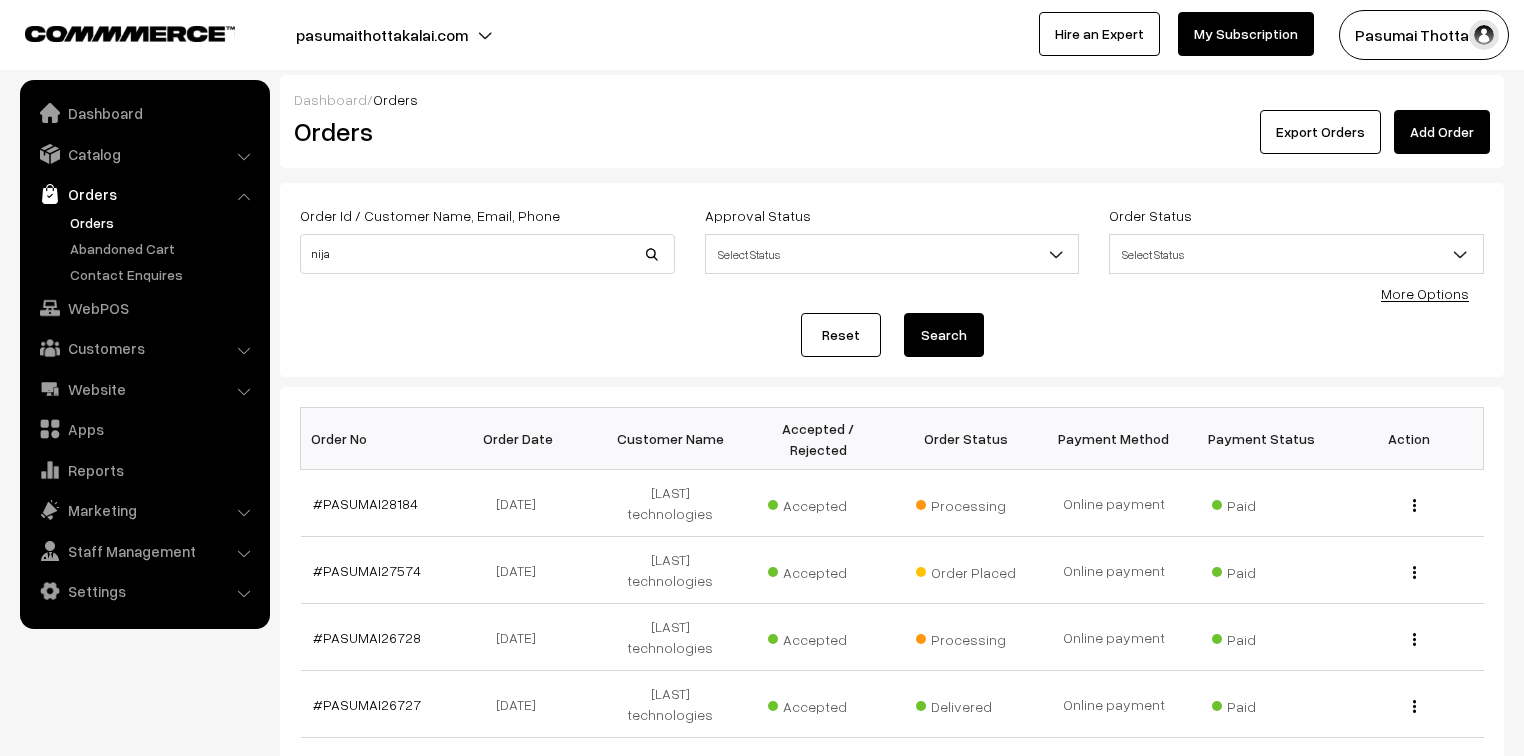 scroll, scrollTop: 0, scrollLeft: 0, axis: both 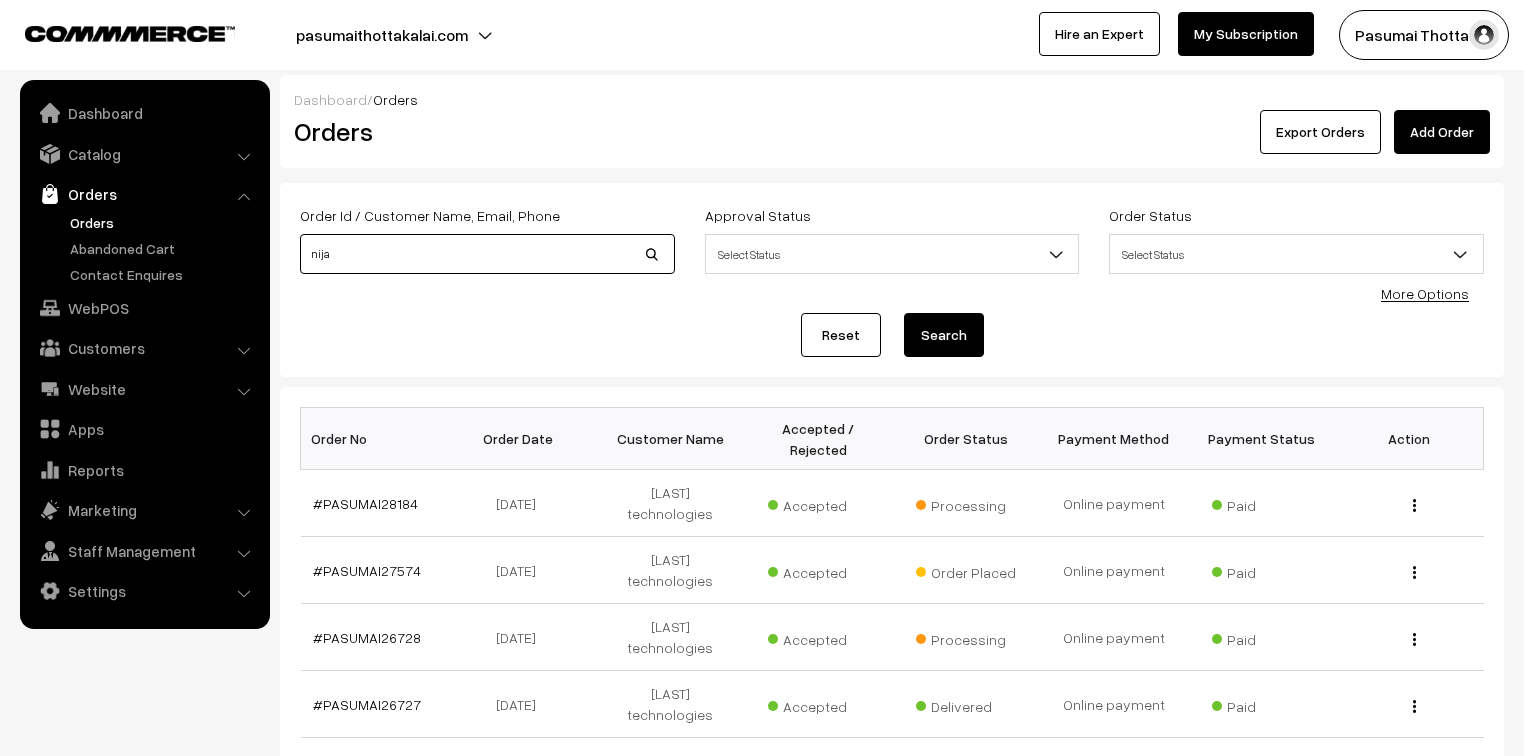 click on "nija" at bounding box center (487, 254) 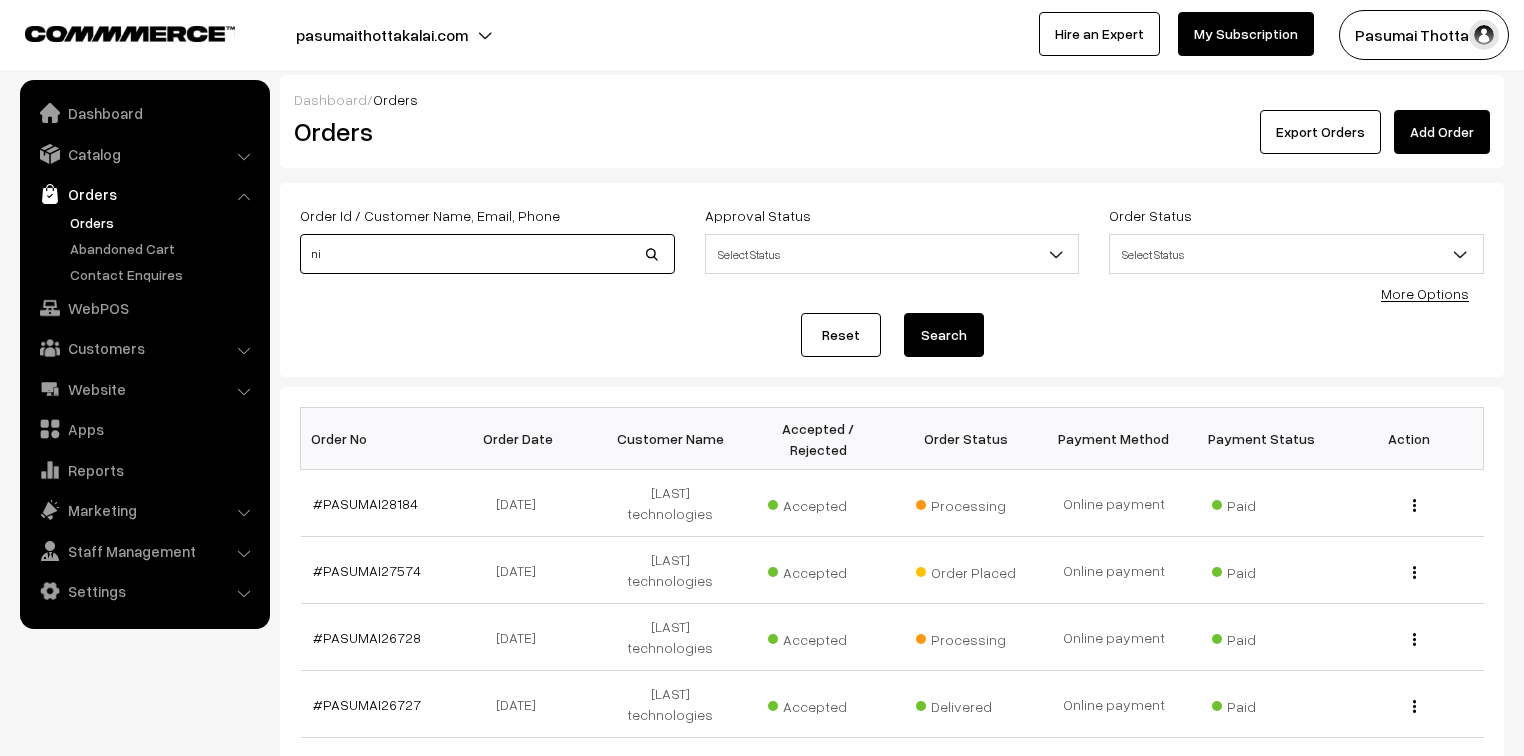 type on "n" 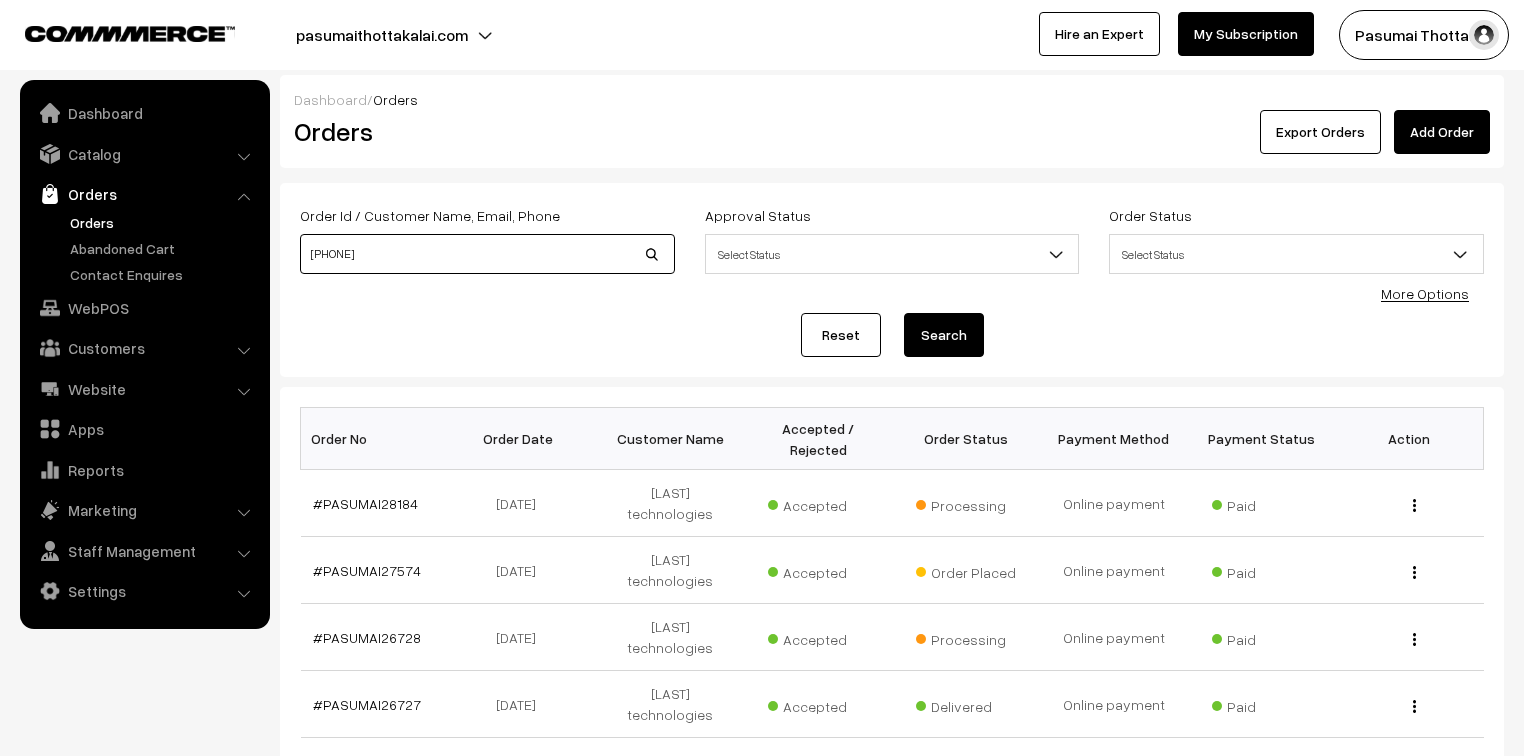 type on "[PHONE]" 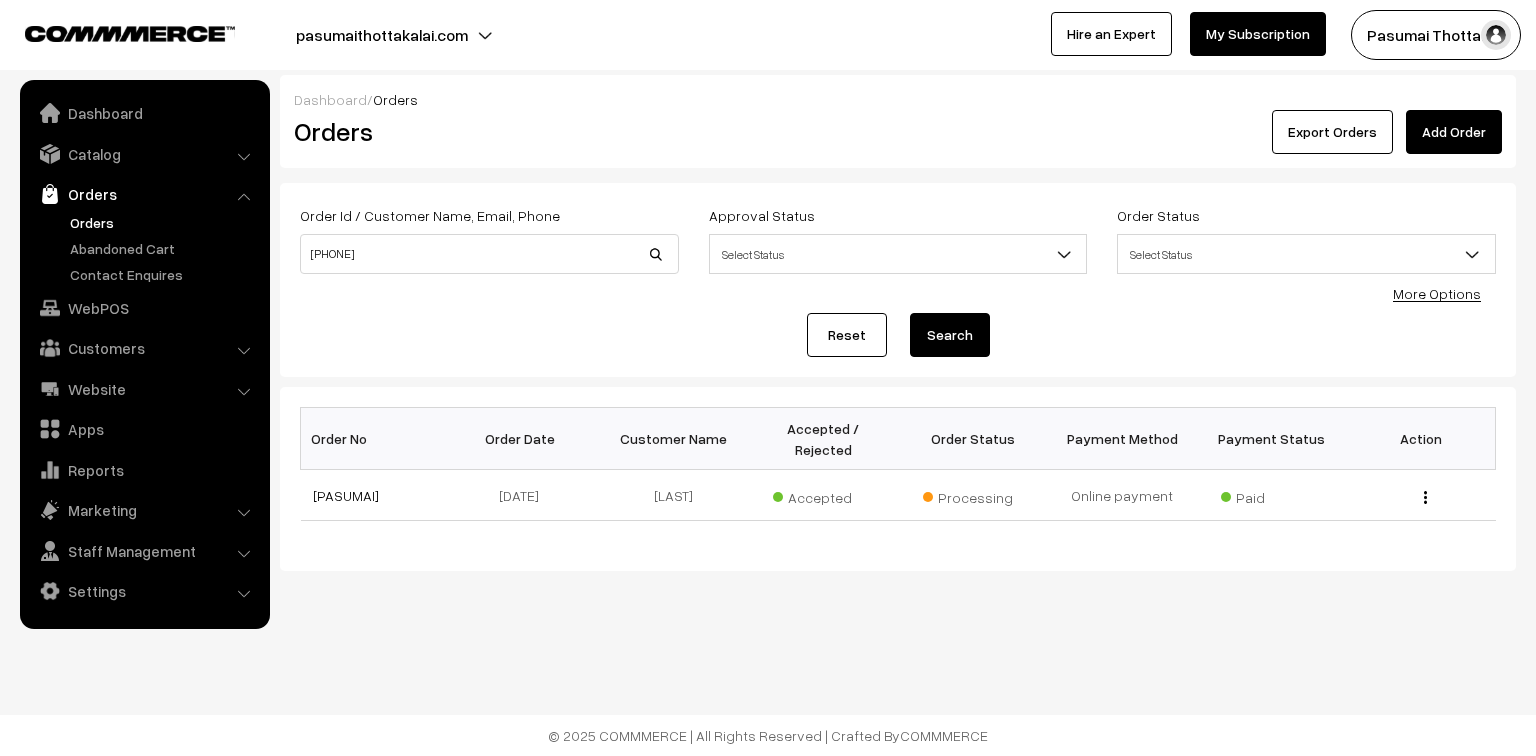 scroll, scrollTop: 0, scrollLeft: 0, axis: both 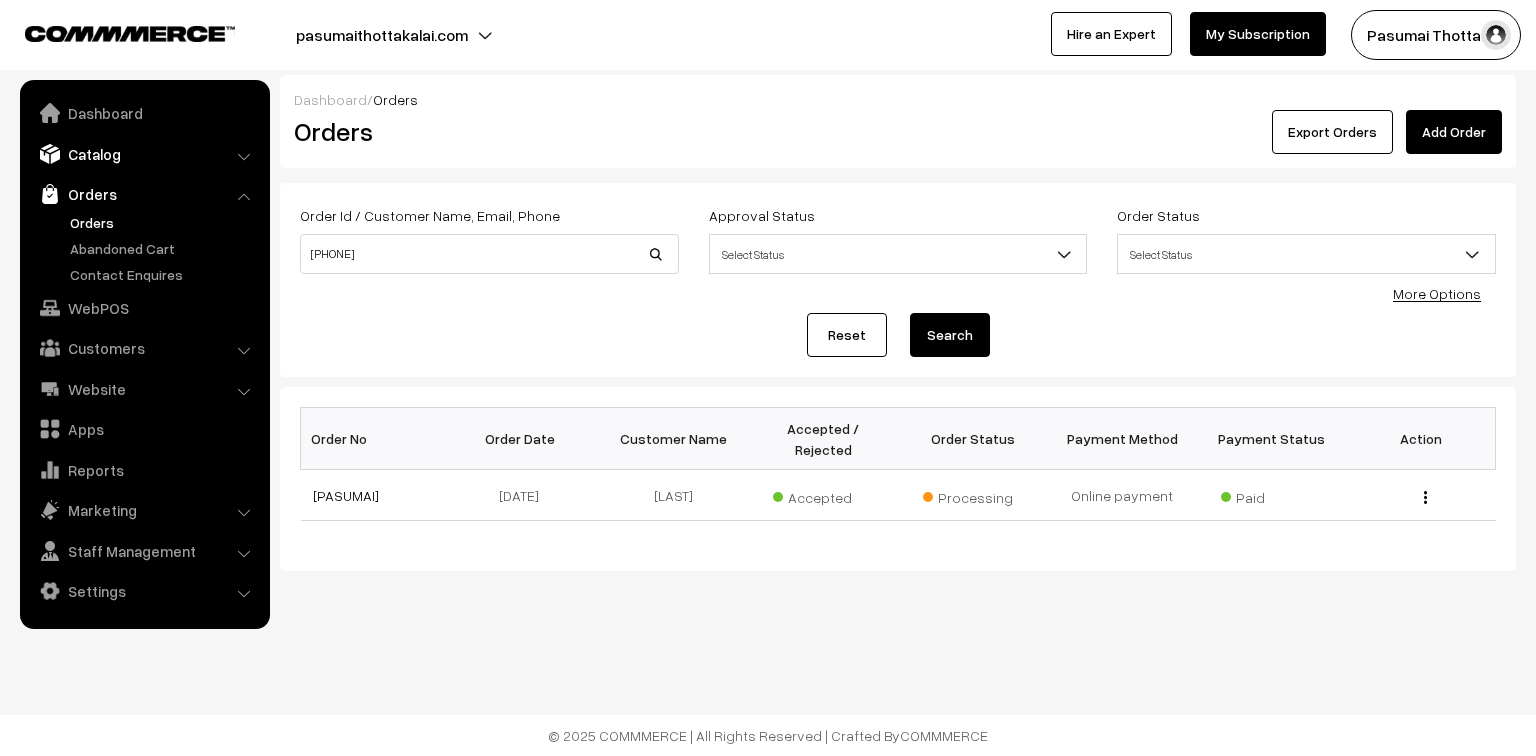 click on "Catalog" at bounding box center (144, 154) 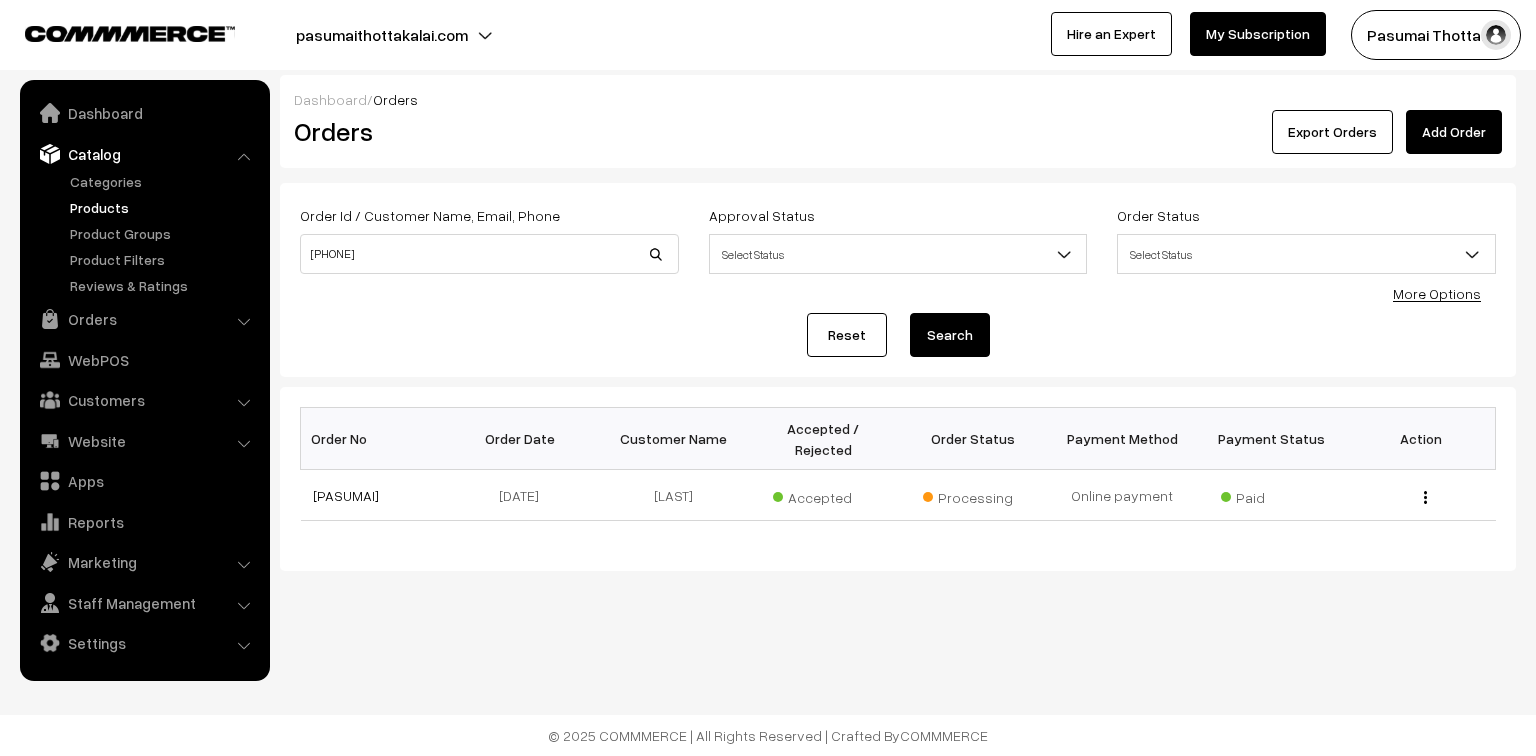 click on "Products" at bounding box center [164, 207] 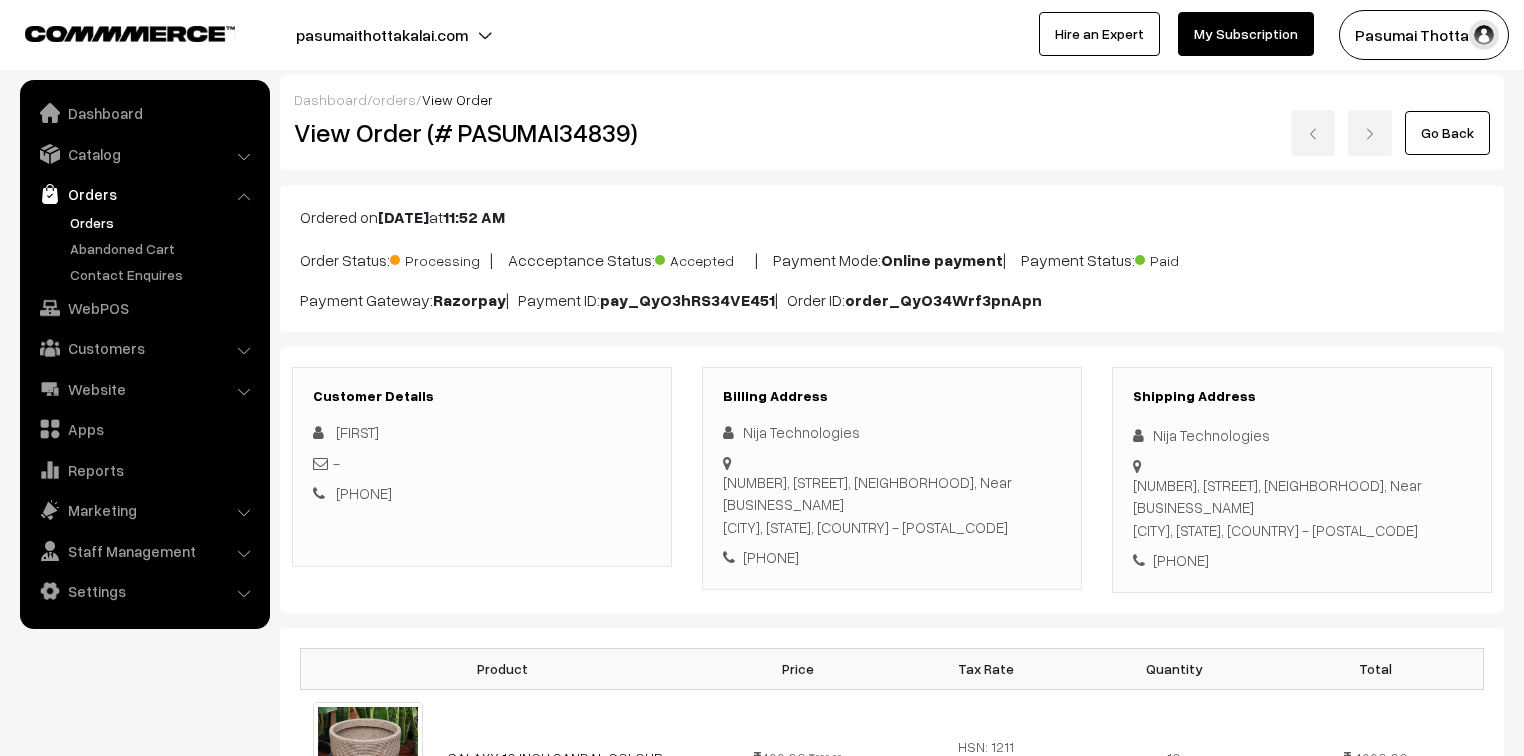 scroll, scrollTop: 0, scrollLeft: 0, axis: both 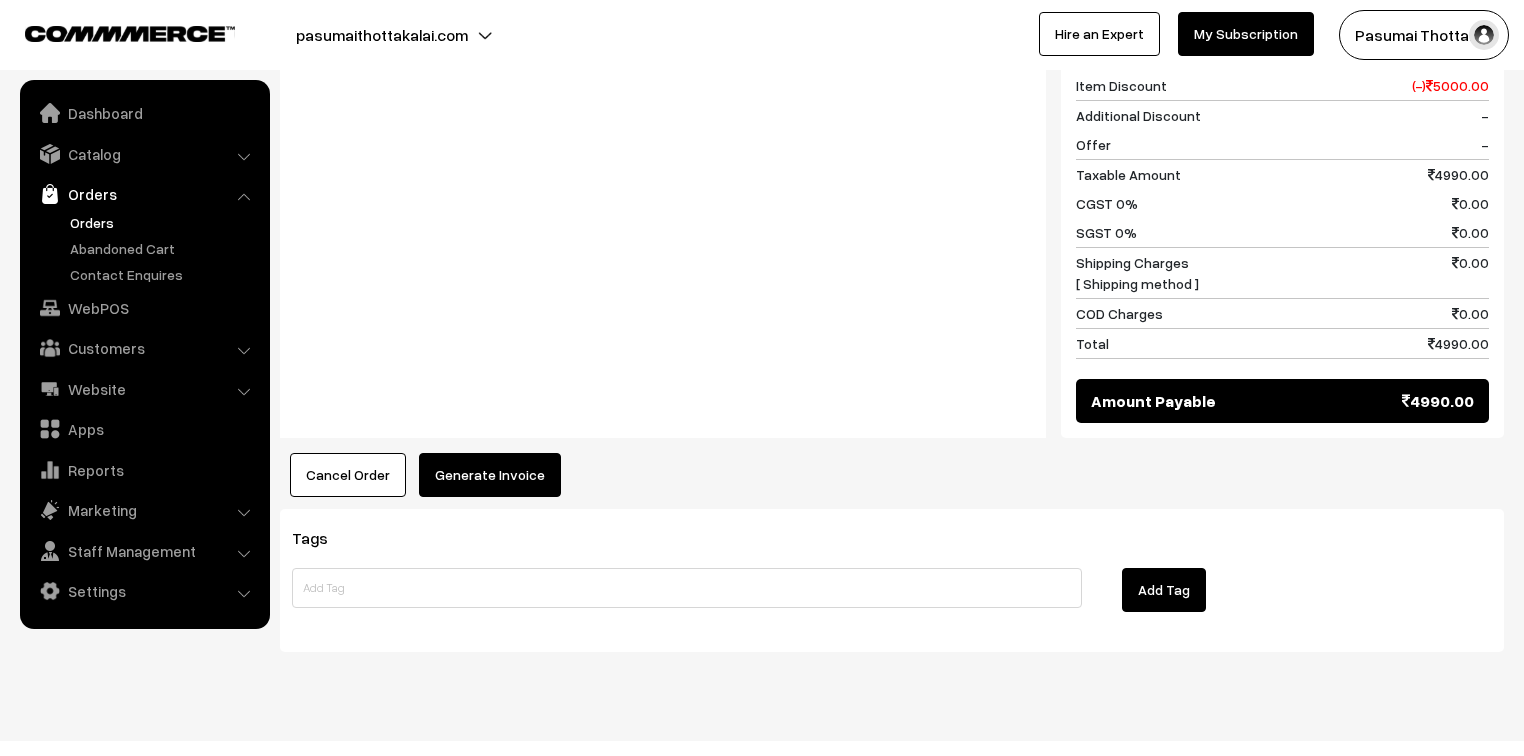 click on "Generate Invoice" at bounding box center (490, 475) 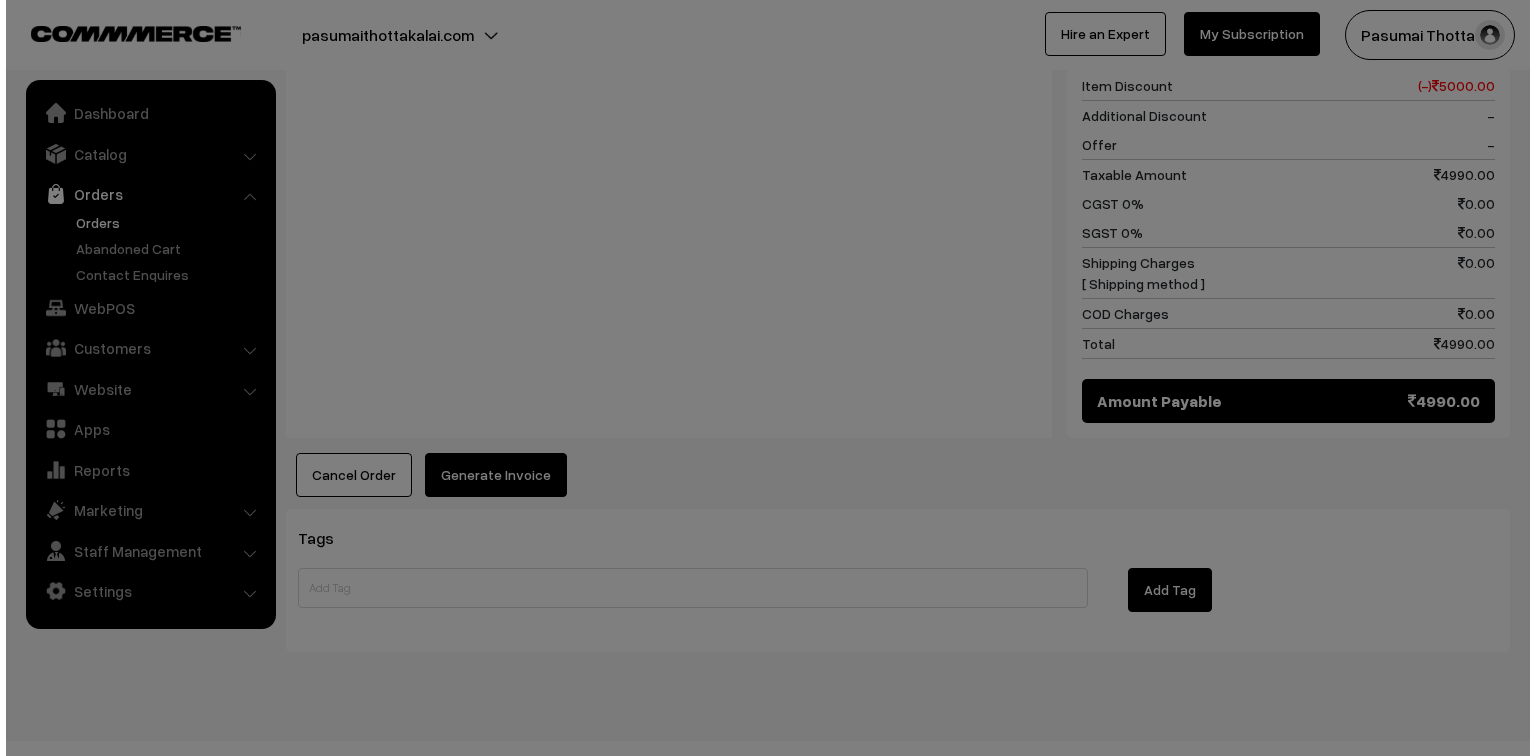 scroll, scrollTop: 901, scrollLeft: 0, axis: vertical 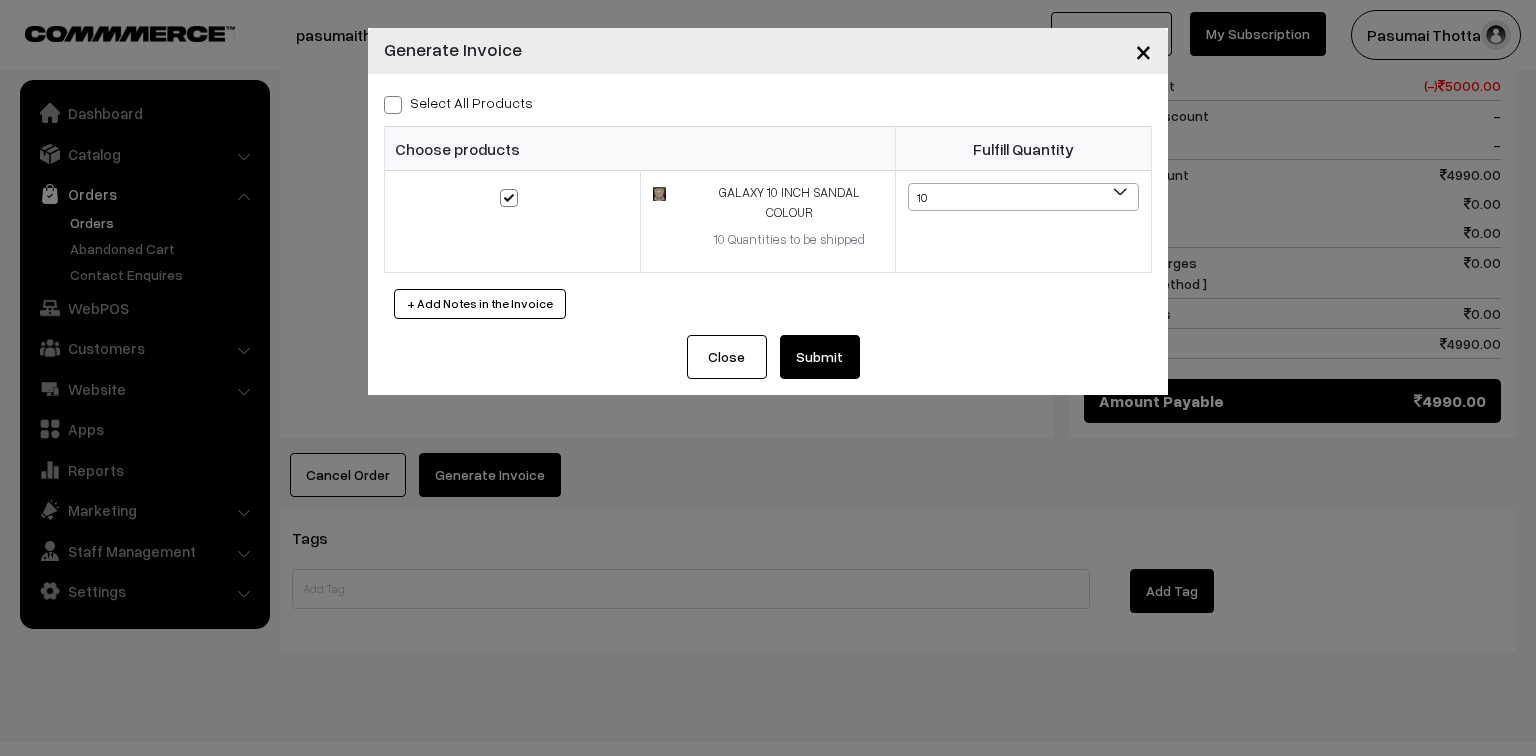 click on "Submit" at bounding box center [820, 357] 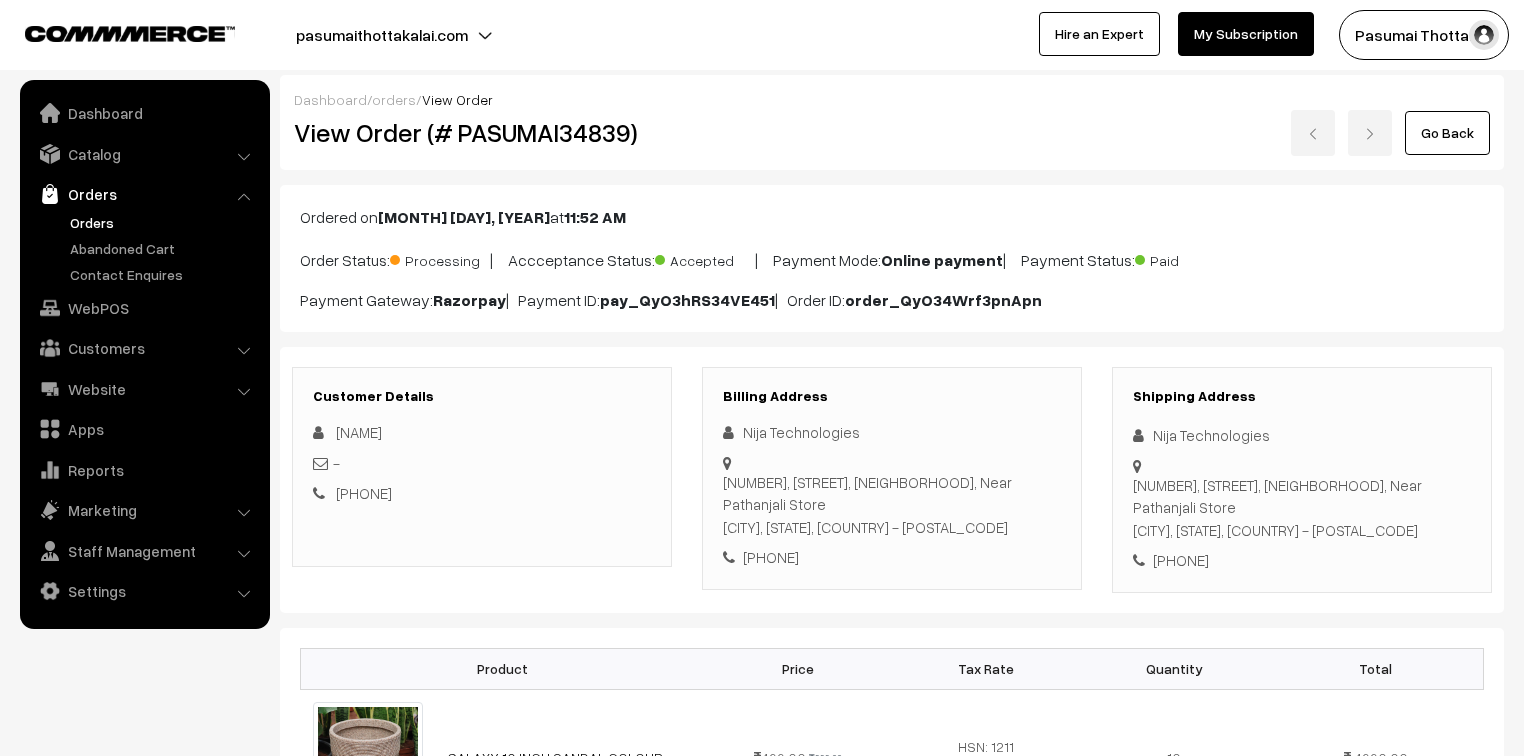scroll, scrollTop: 901, scrollLeft: 0, axis: vertical 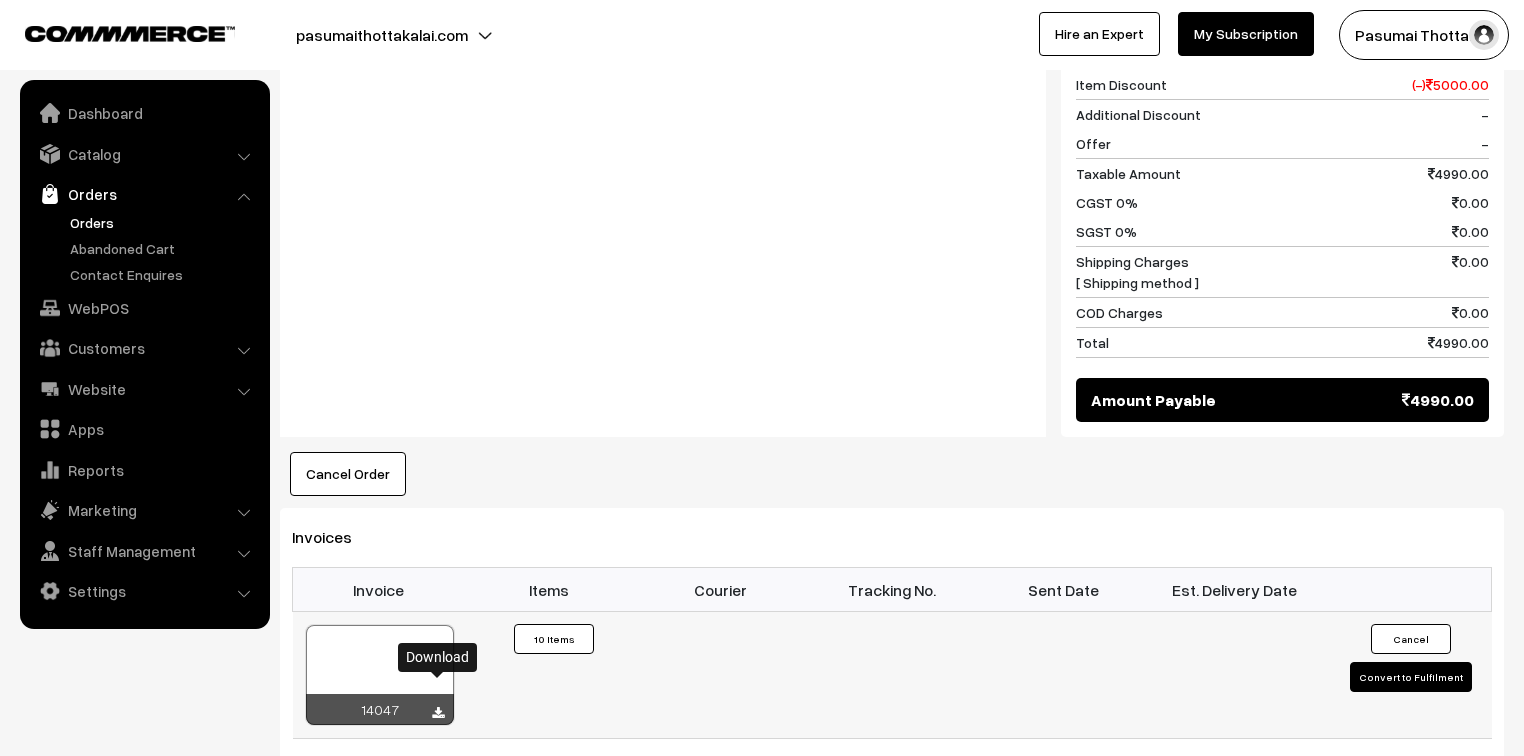 click at bounding box center [438, 713] 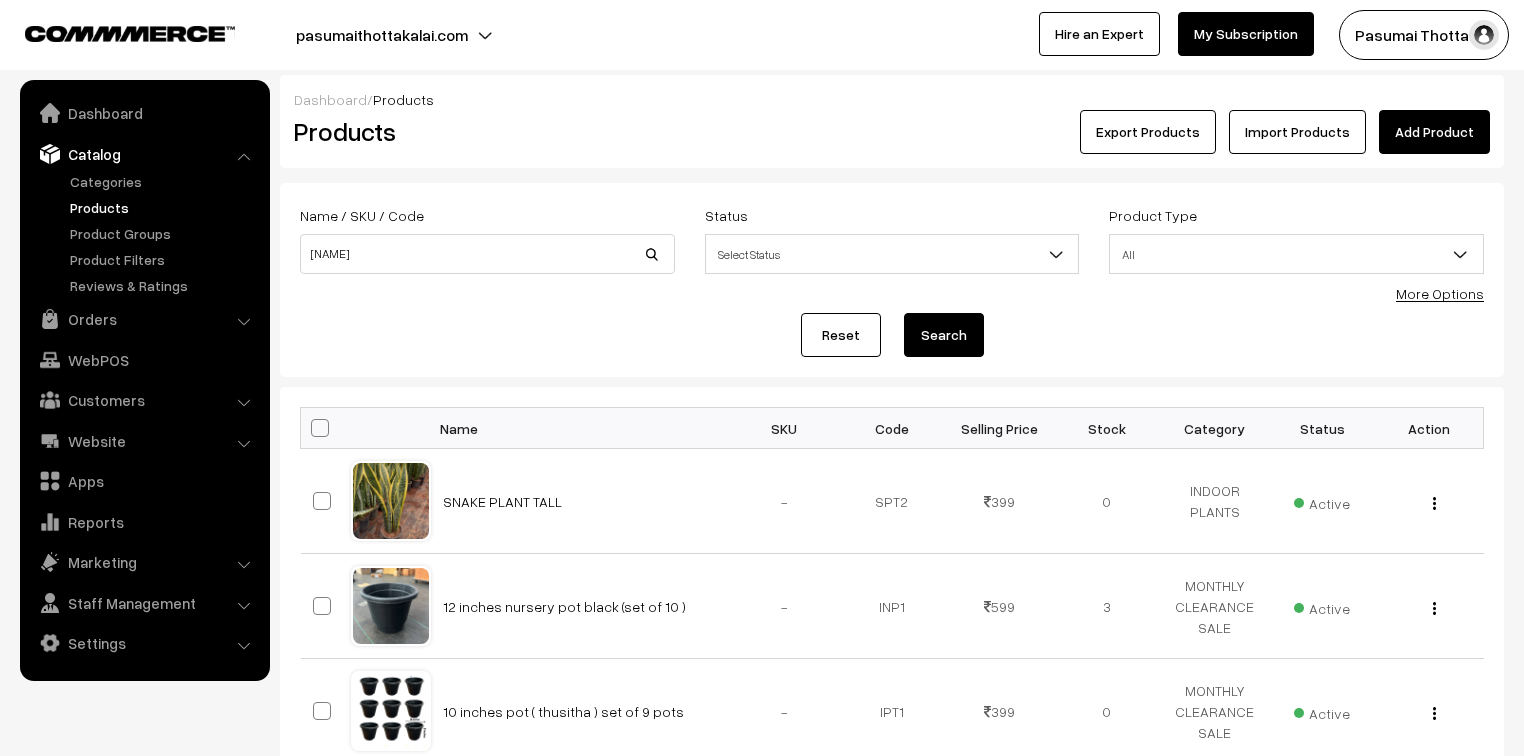 scroll, scrollTop: 0, scrollLeft: 0, axis: both 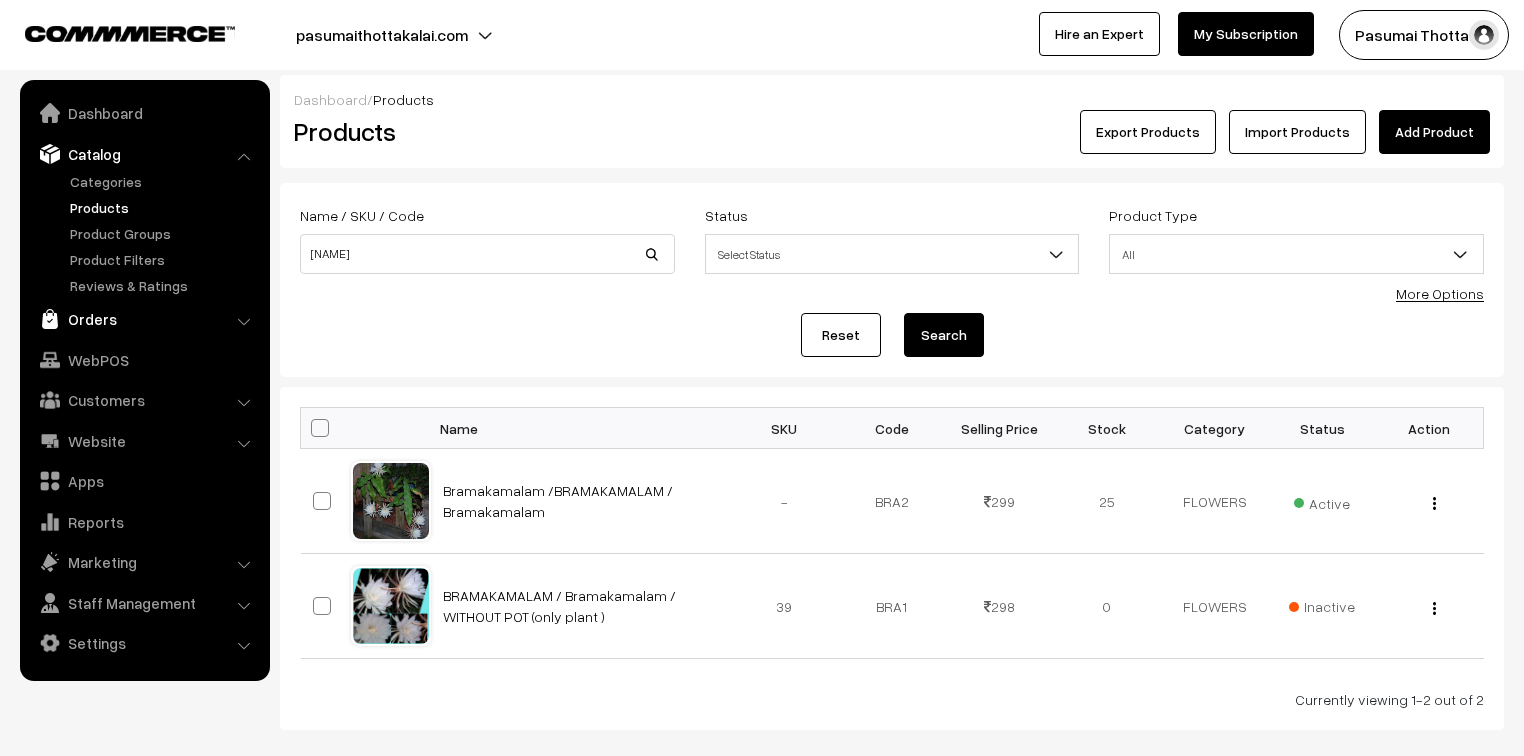 click on "Orders" at bounding box center (144, 319) 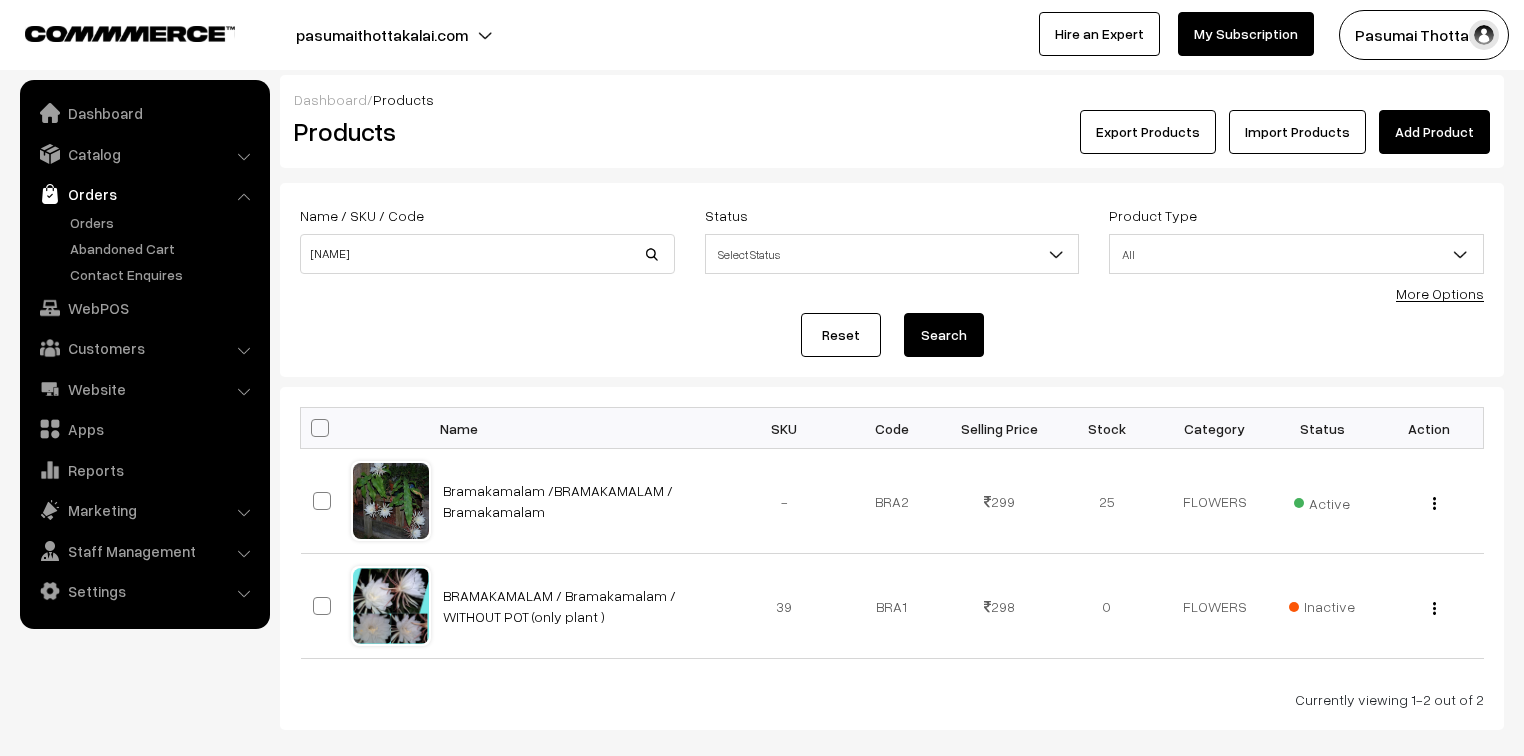 click on "Orders" at bounding box center (144, 194) 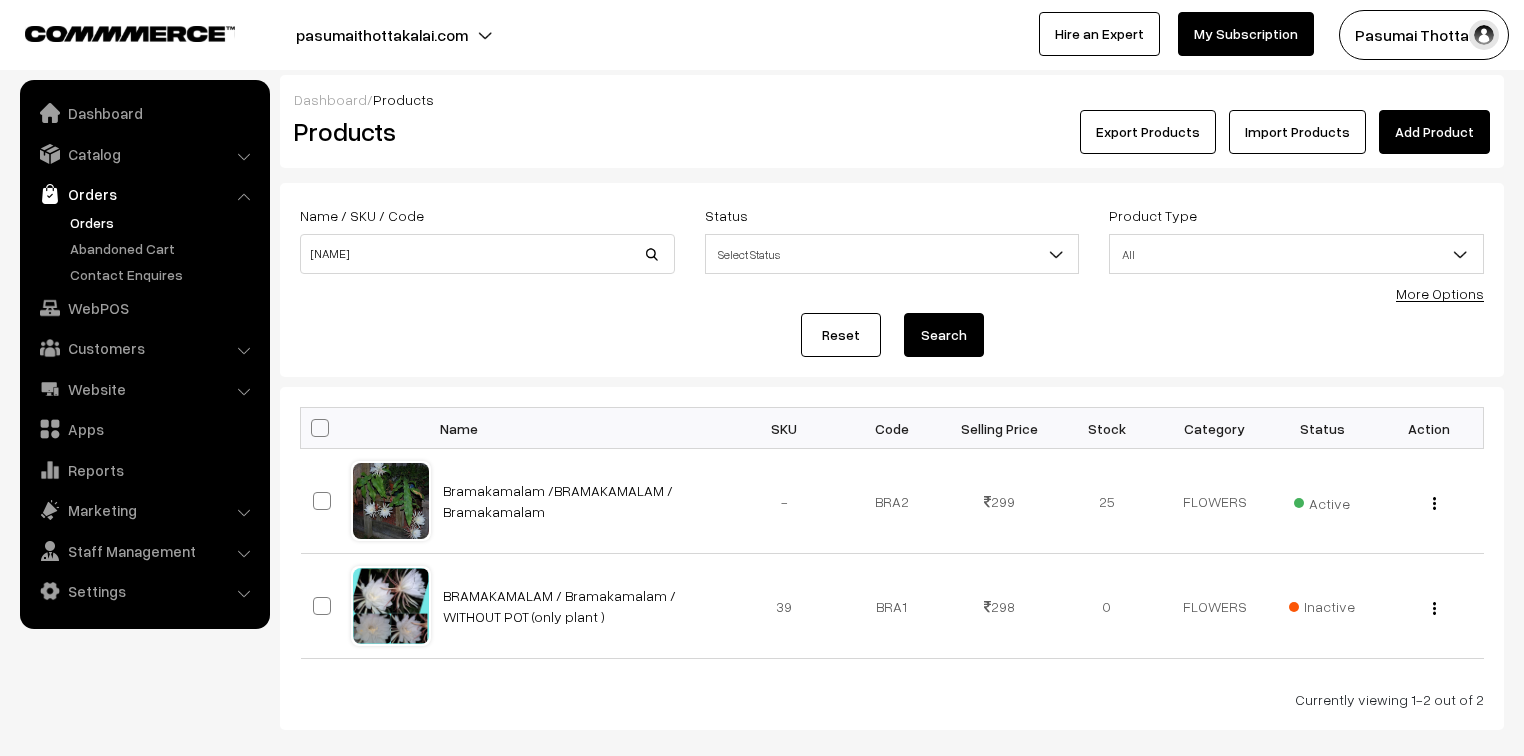 click on "Orders" at bounding box center [164, 222] 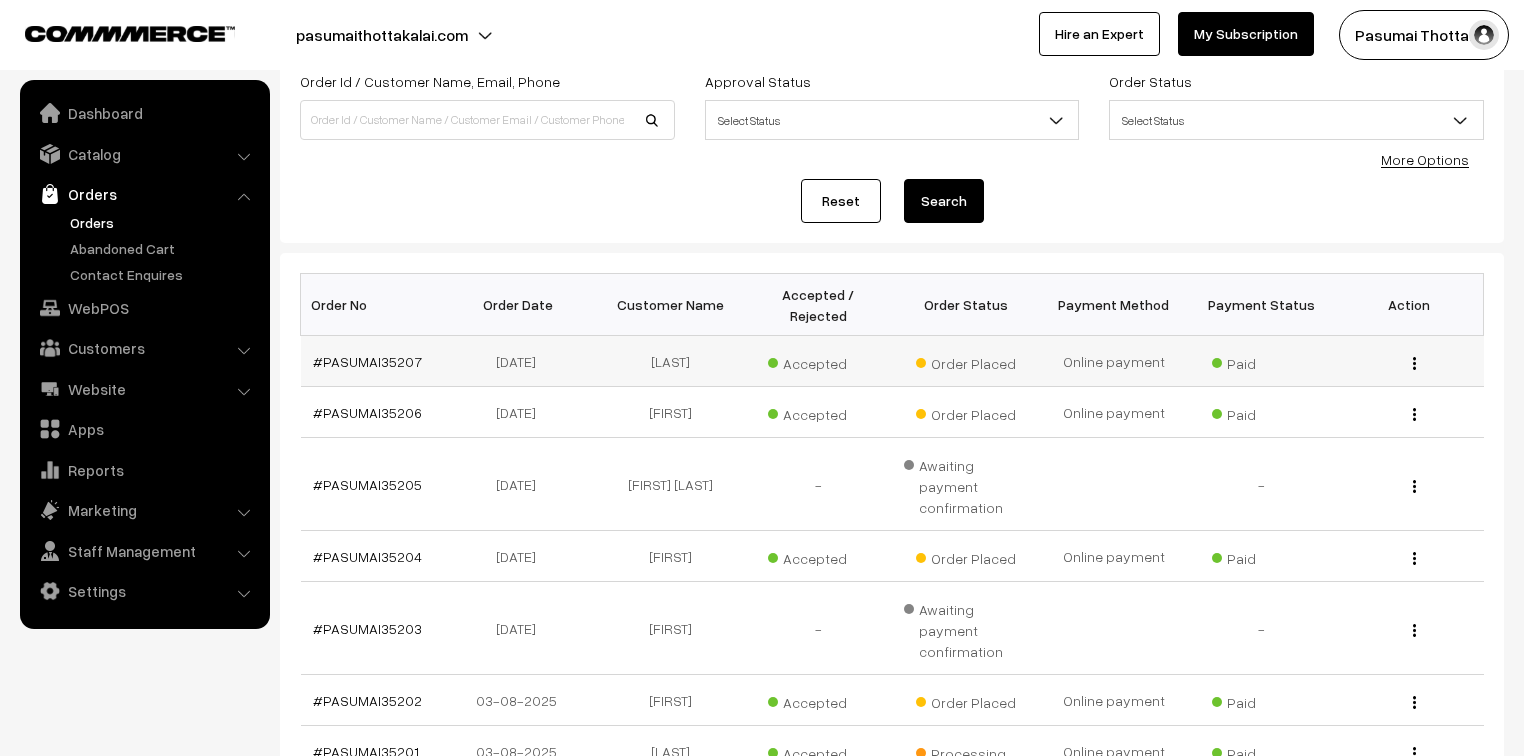 scroll, scrollTop: 0, scrollLeft: 0, axis: both 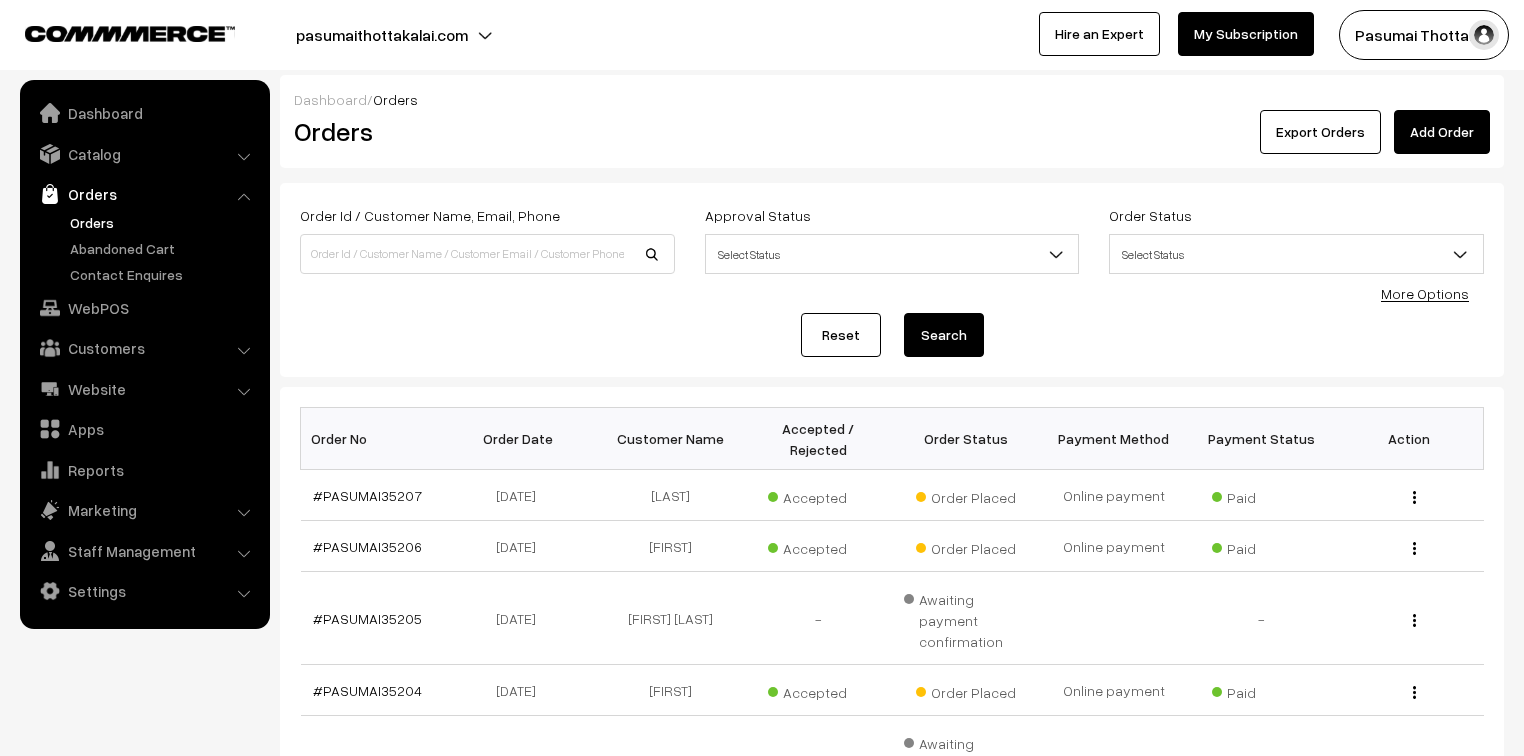 click on "More Options" at bounding box center [1425, 293] 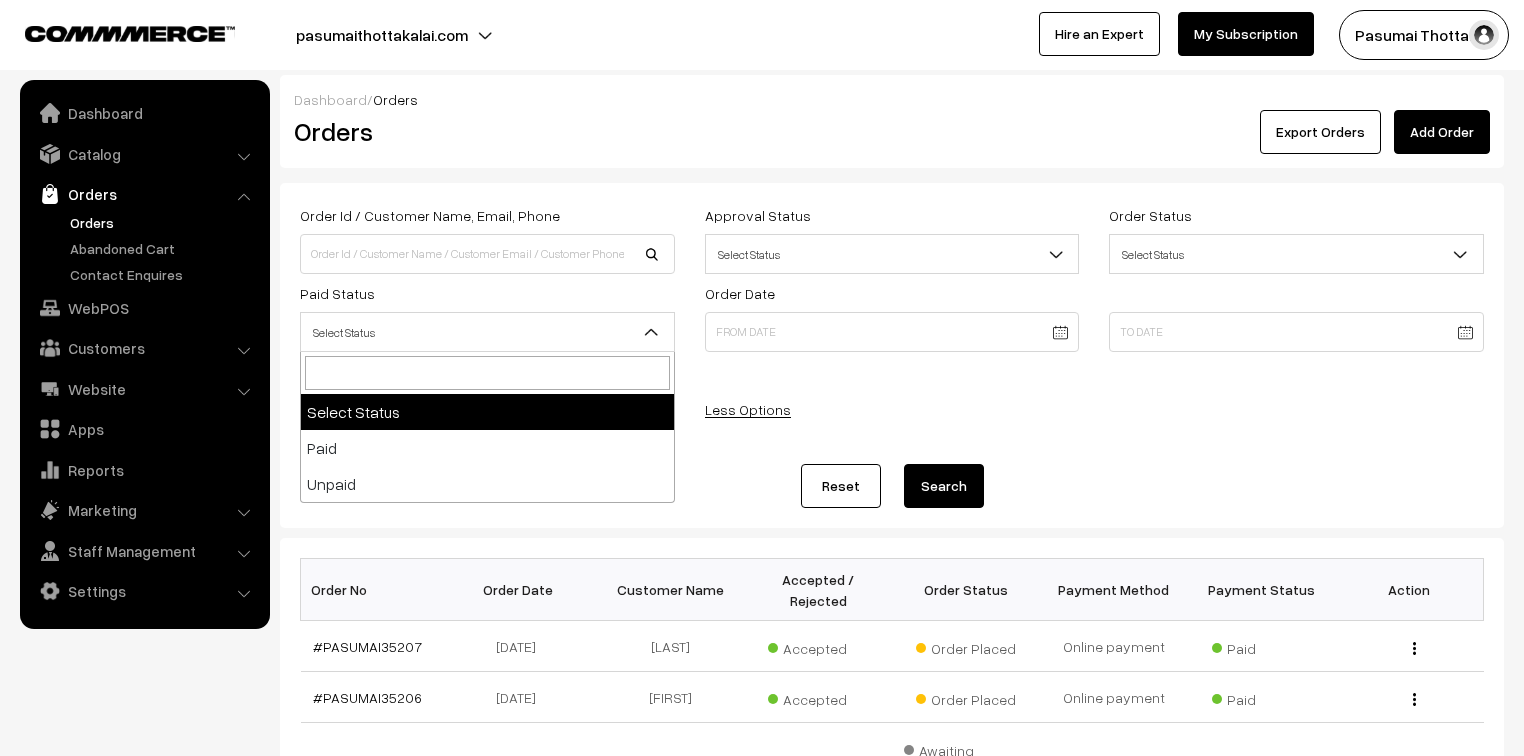 click on "Select Status" at bounding box center [487, 332] 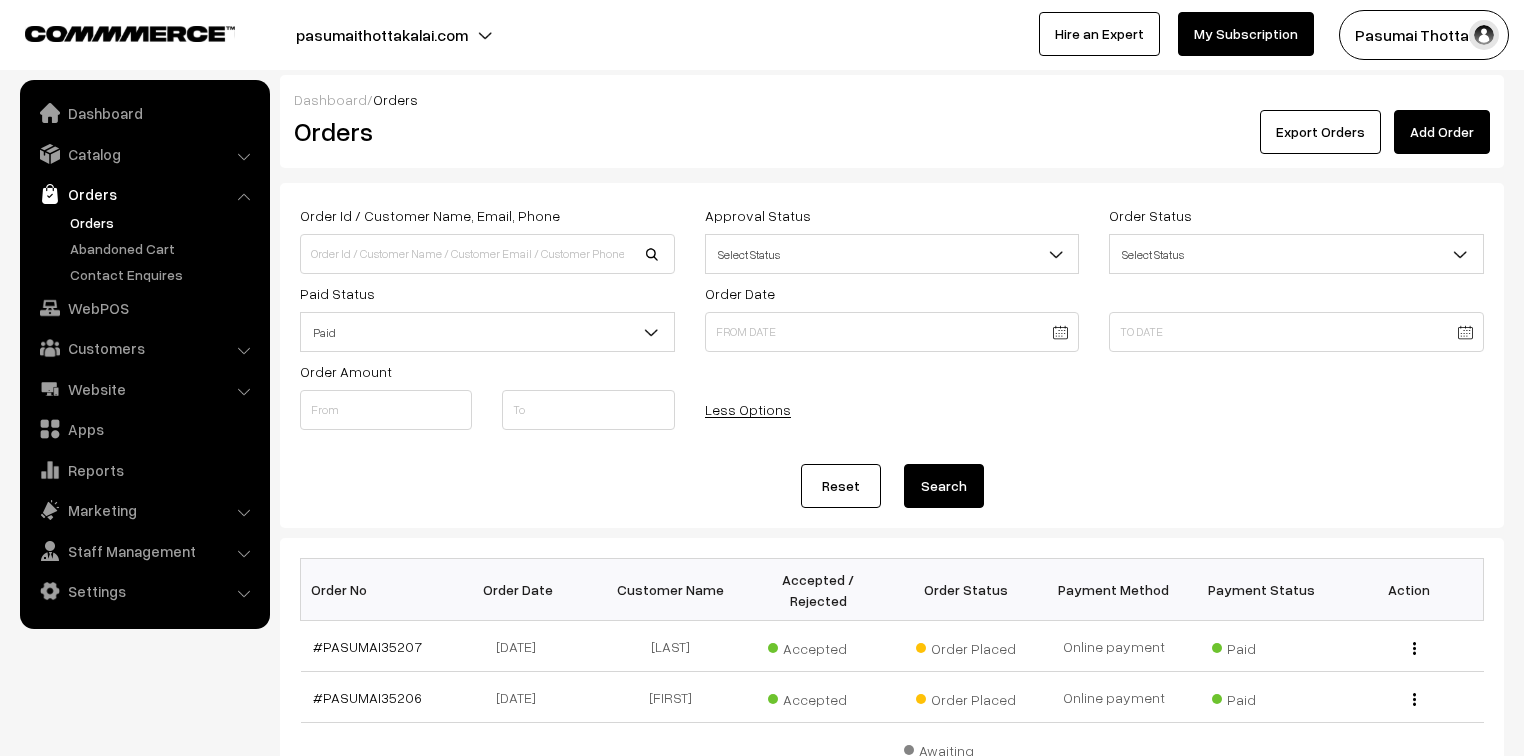 select on "1" 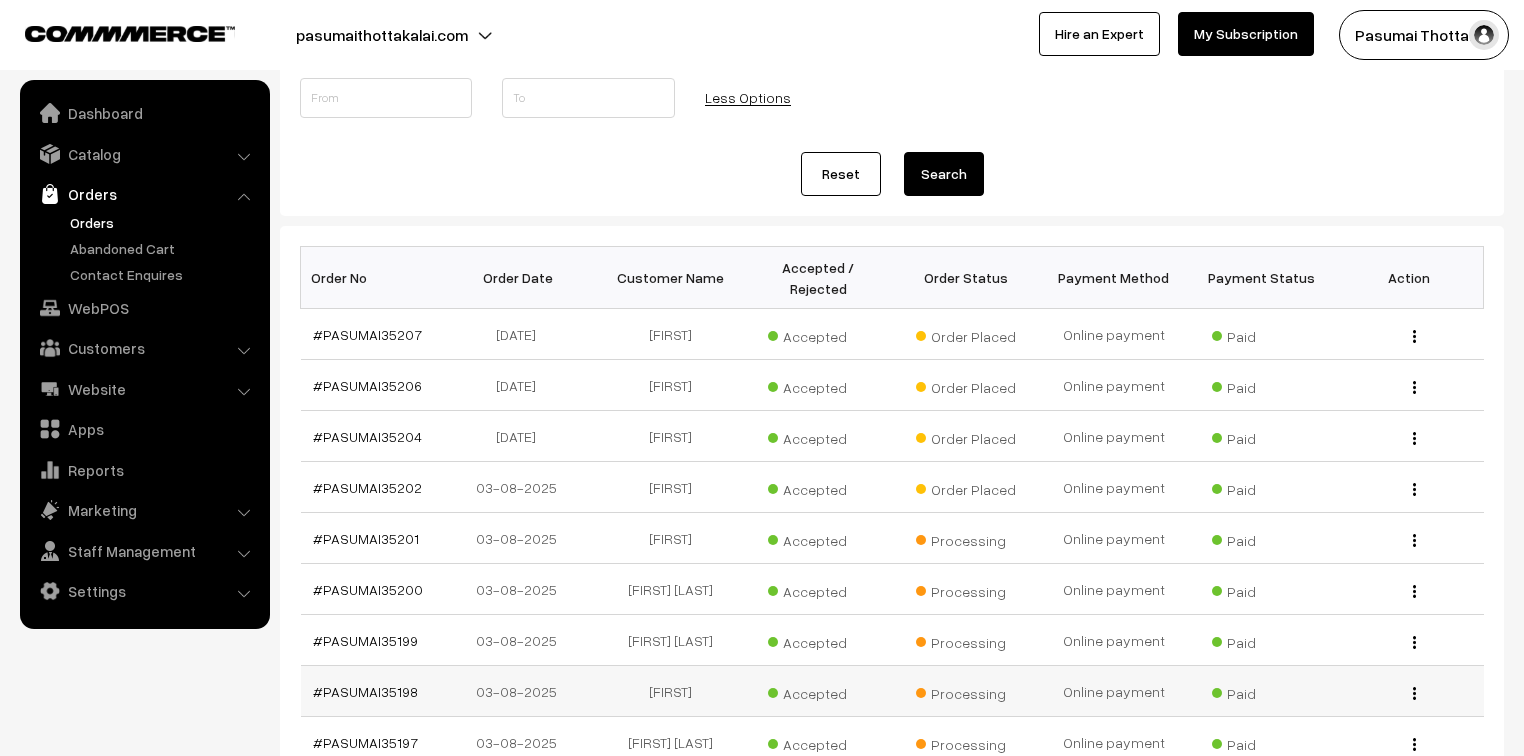 scroll, scrollTop: 320, scrollLeft: 0, axis: vertical 